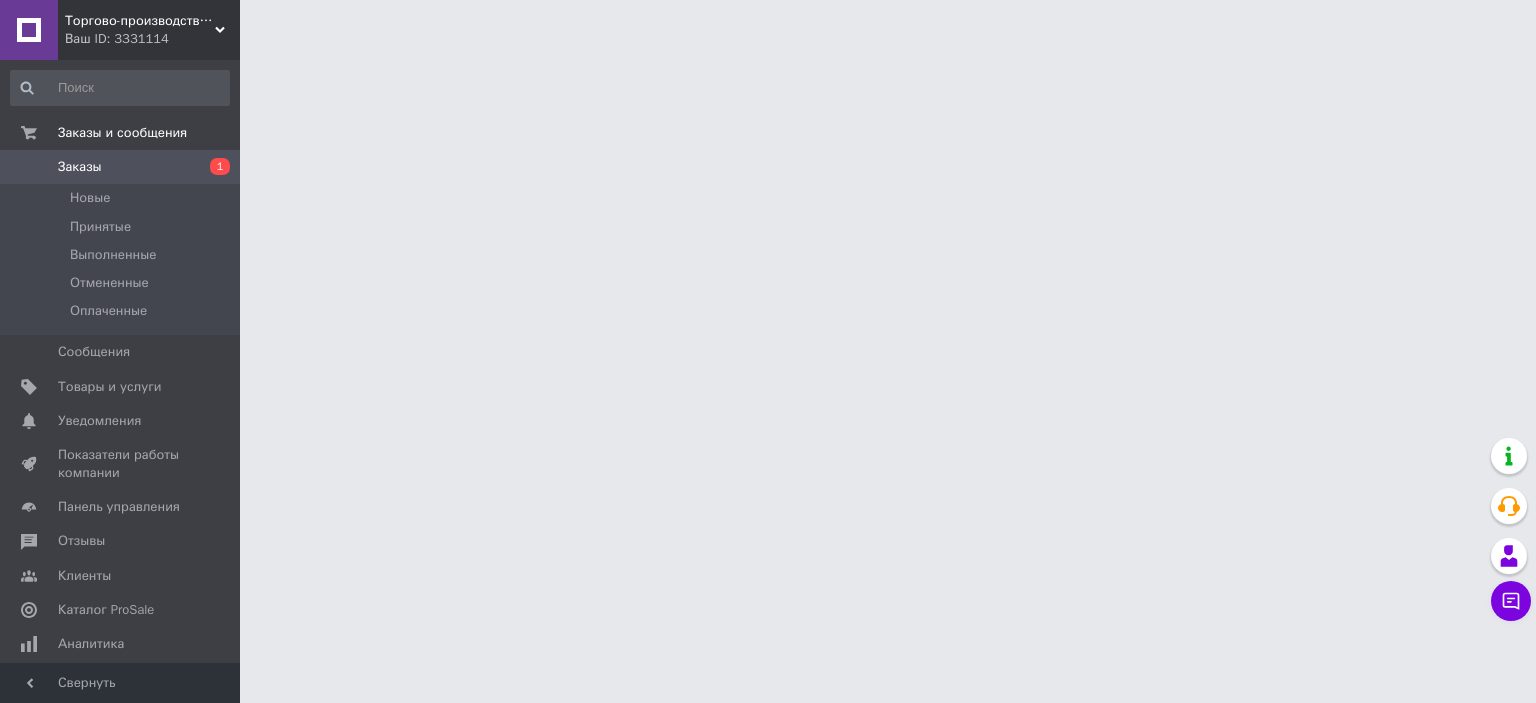 scroll, scrollTop: 0, scrollLeft: 0, axis: both 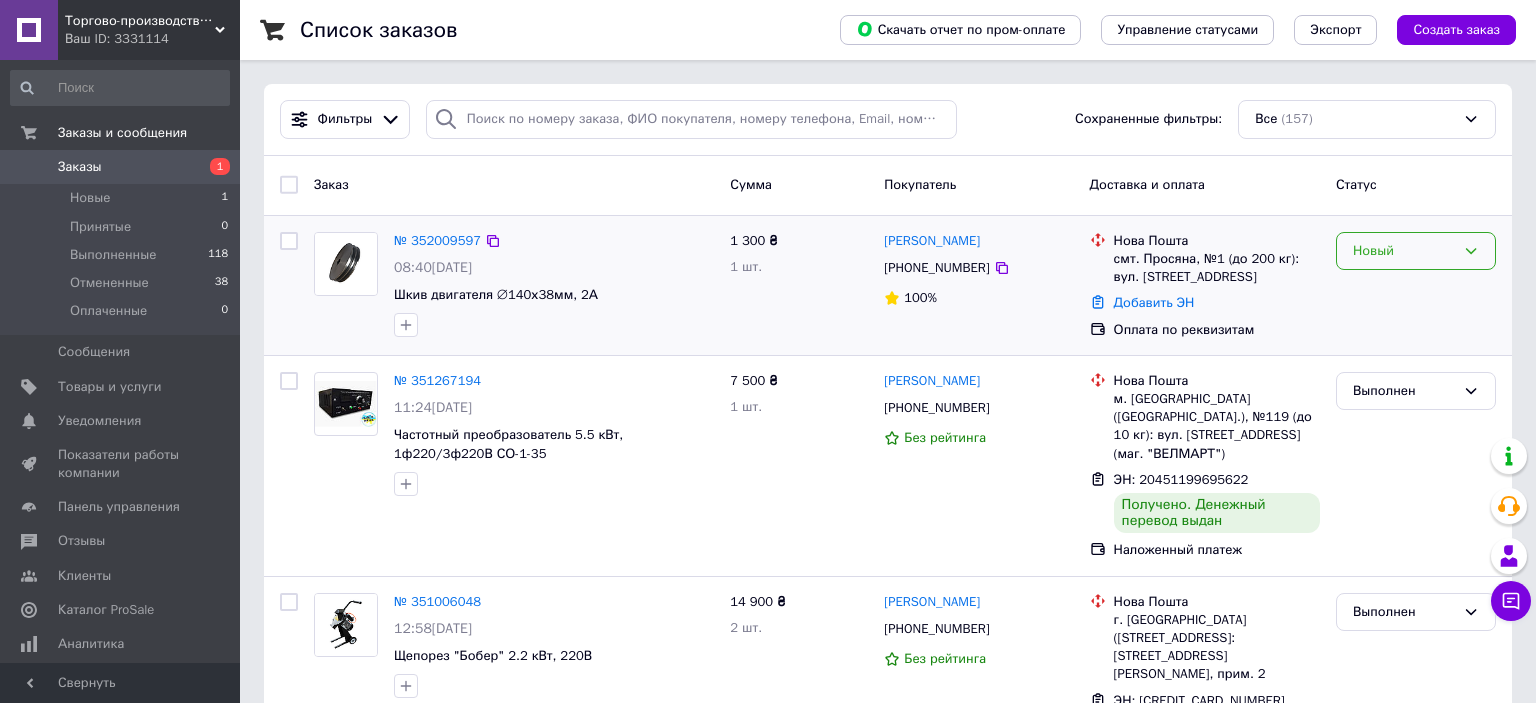 click on "Новый" at bounding box center [1404, 251] 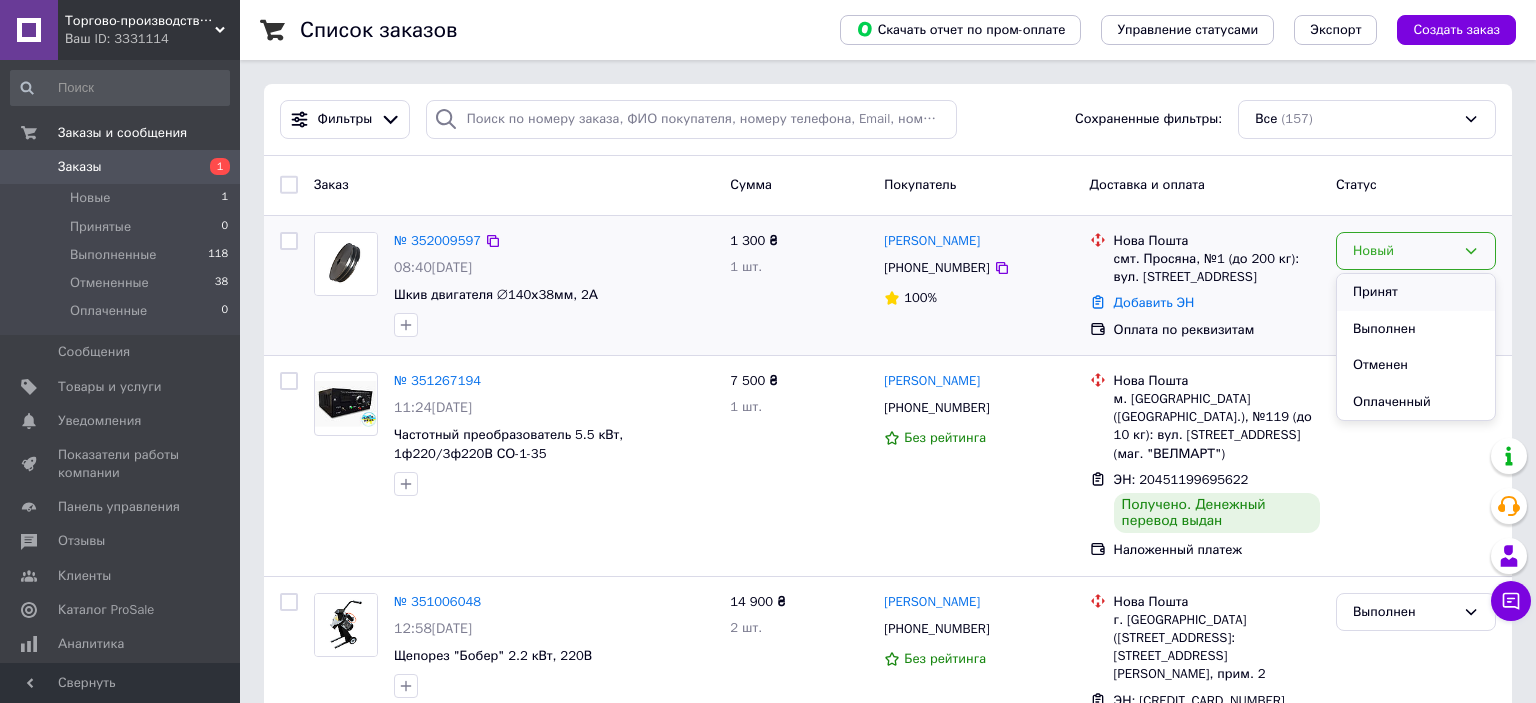 click on "Принят" at bounding box center [1416, 292] 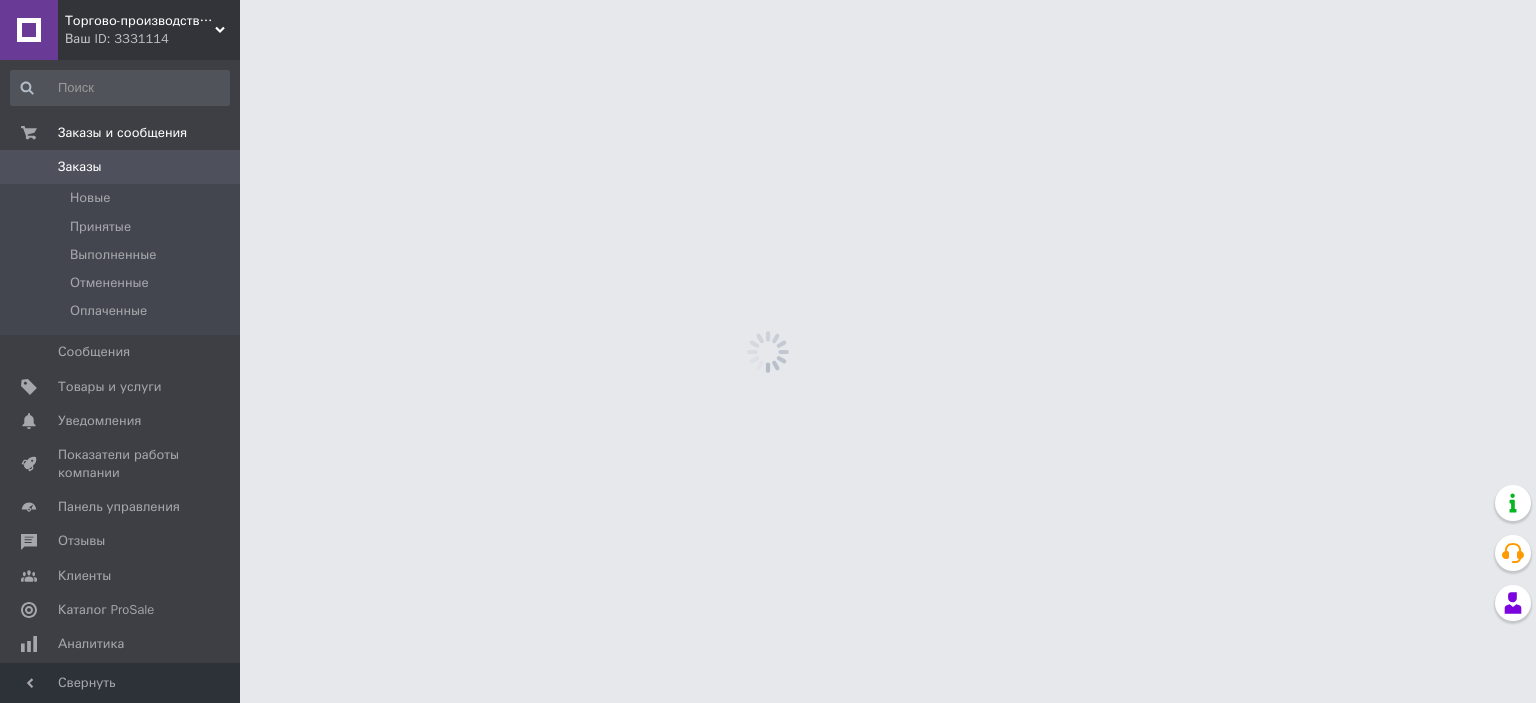 scroll, scrollTop: 0, scrollLeft: 0, axis: both 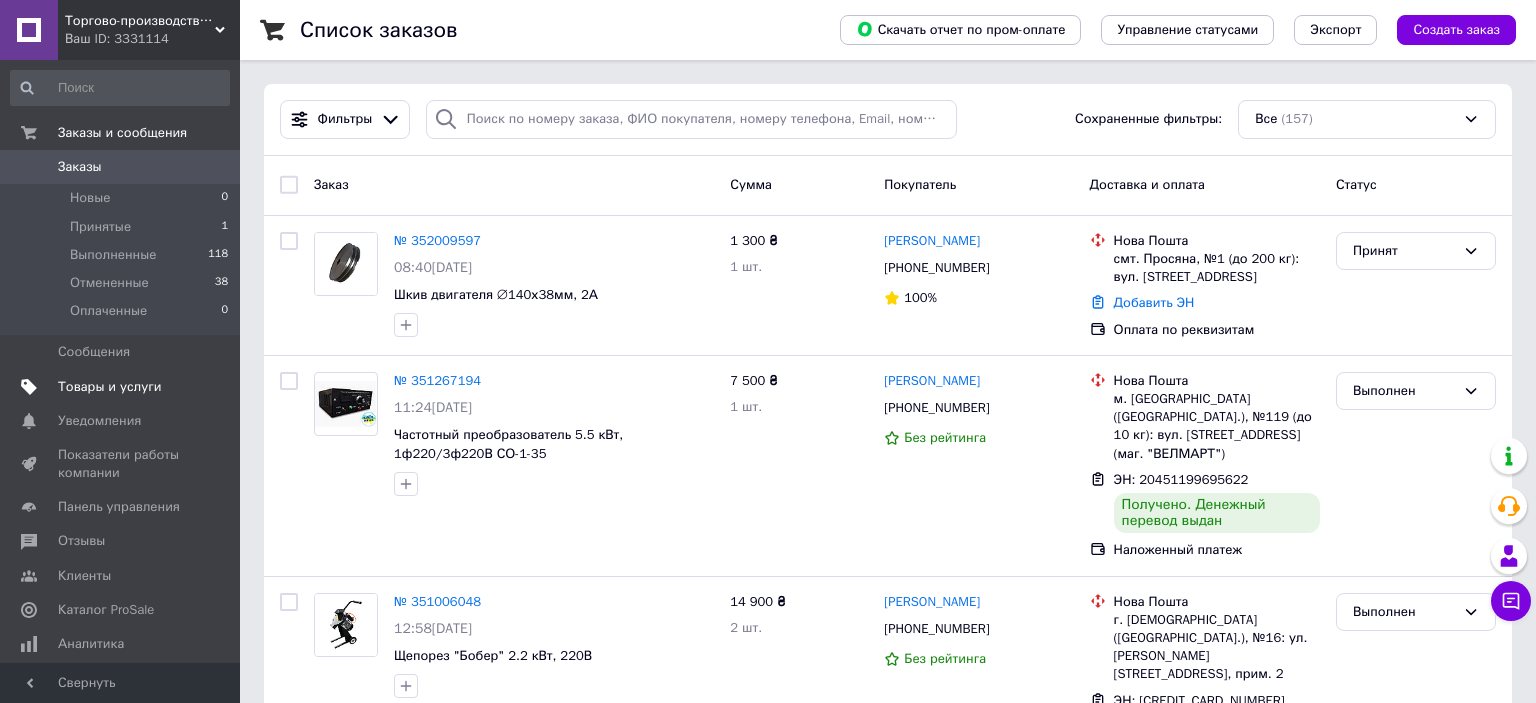 click on "Товары и услуги" at bounding box center (110, 387) 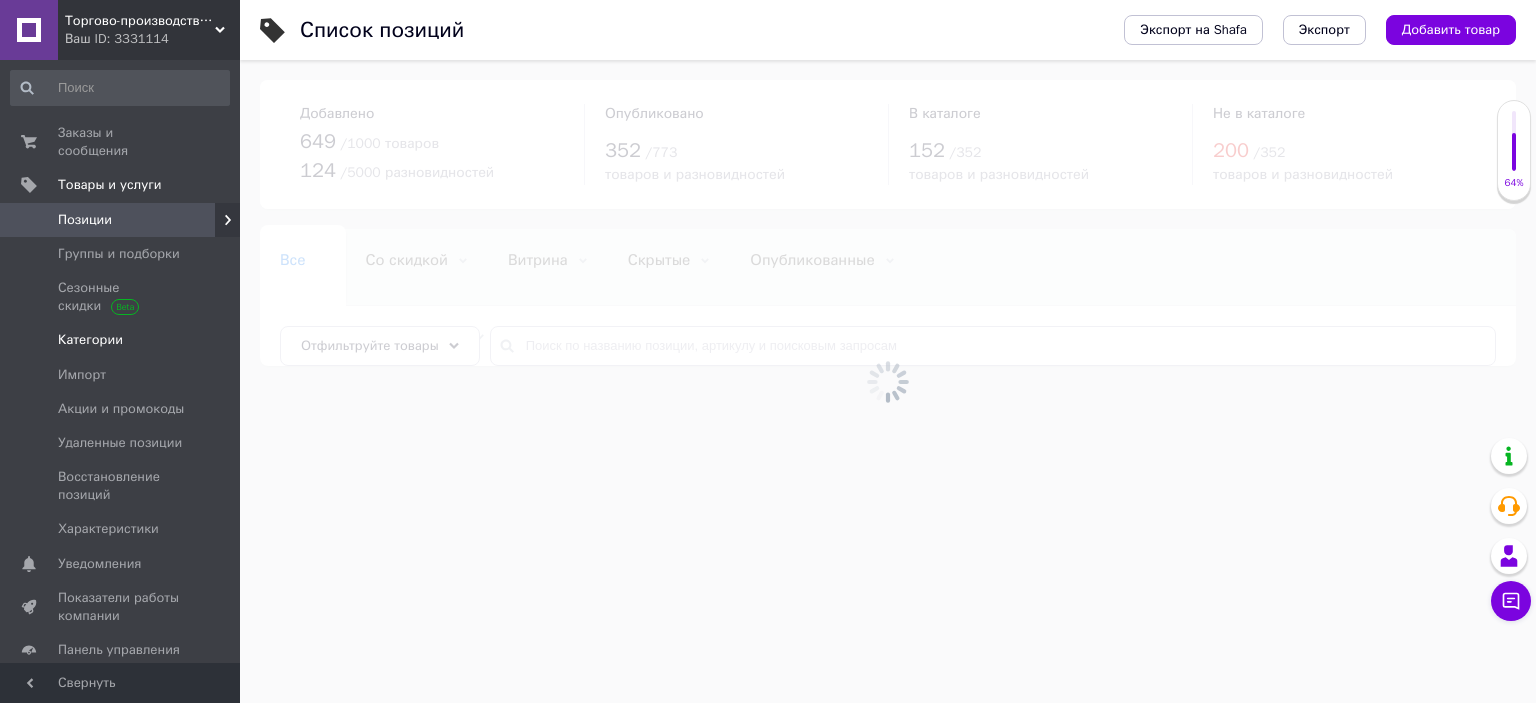 click on "Категории" at bounding box center (90, 340) 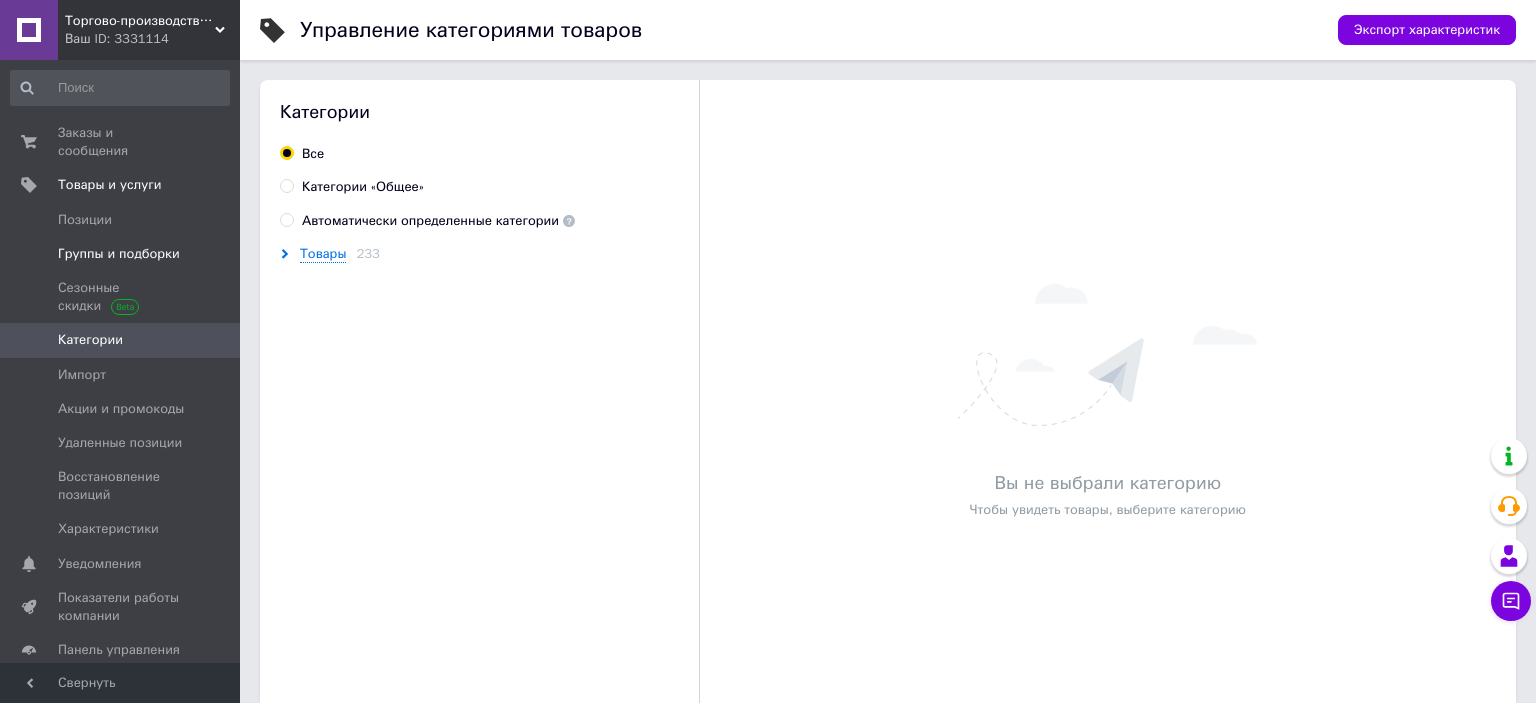click on "Группы и подборки" at bounding box center (119, 254) 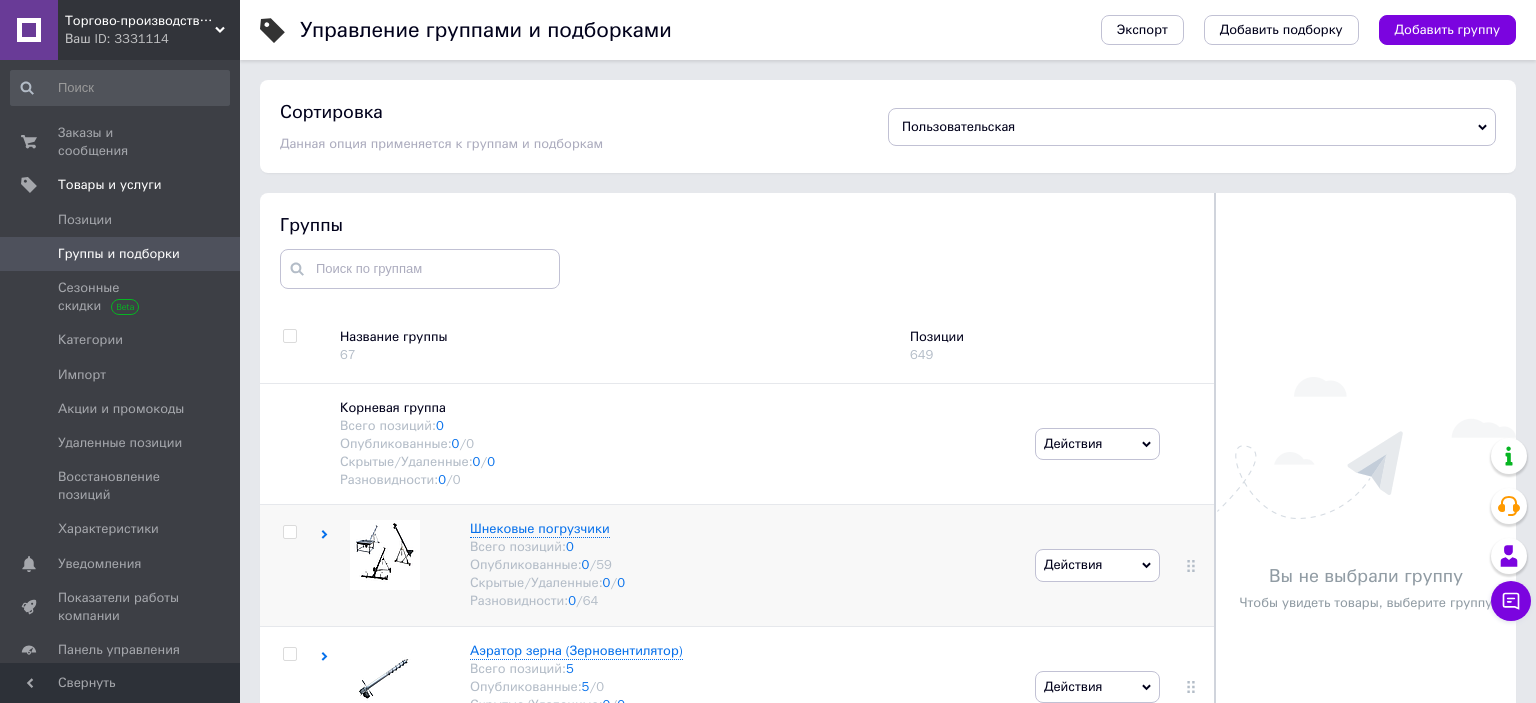 click 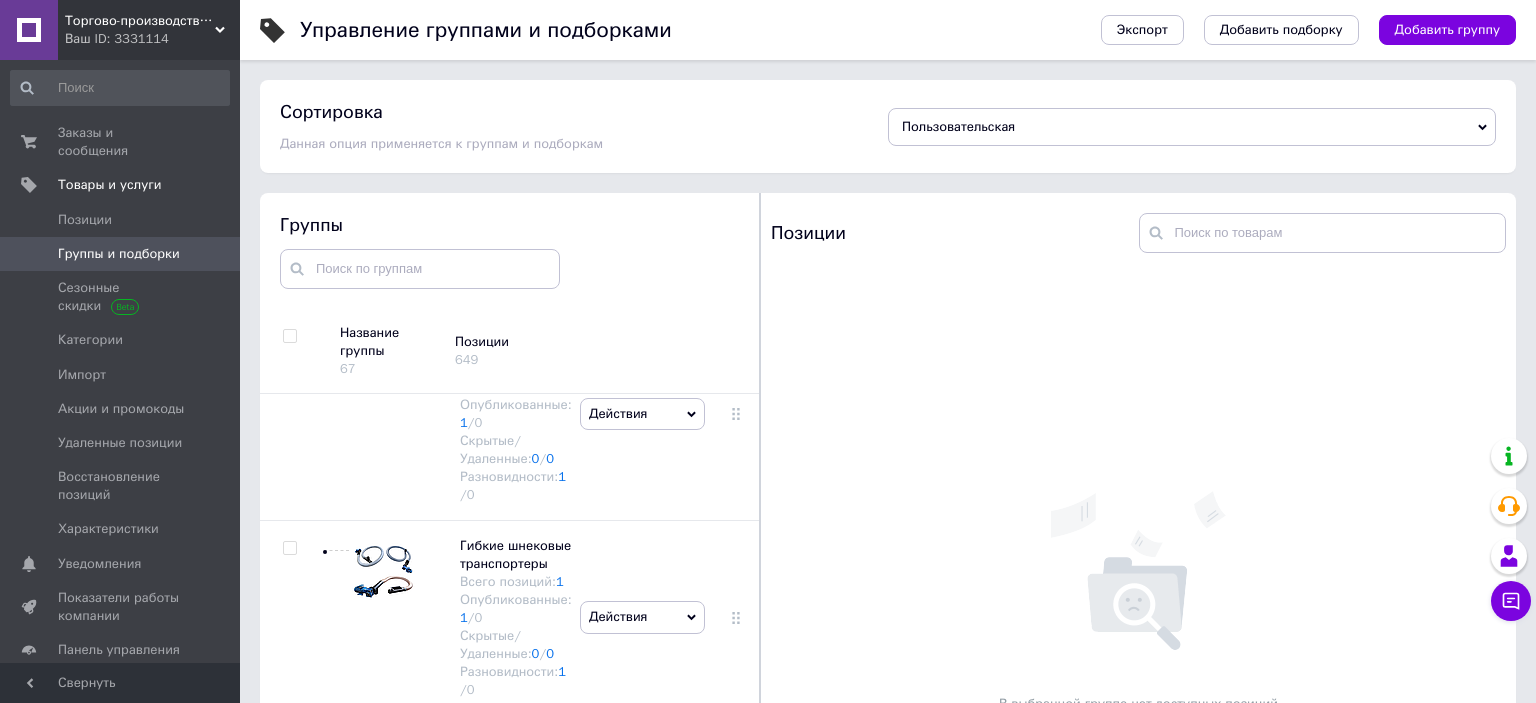 scroll, scrollTop: 2957, scrollLeft: 0, axis: vertical 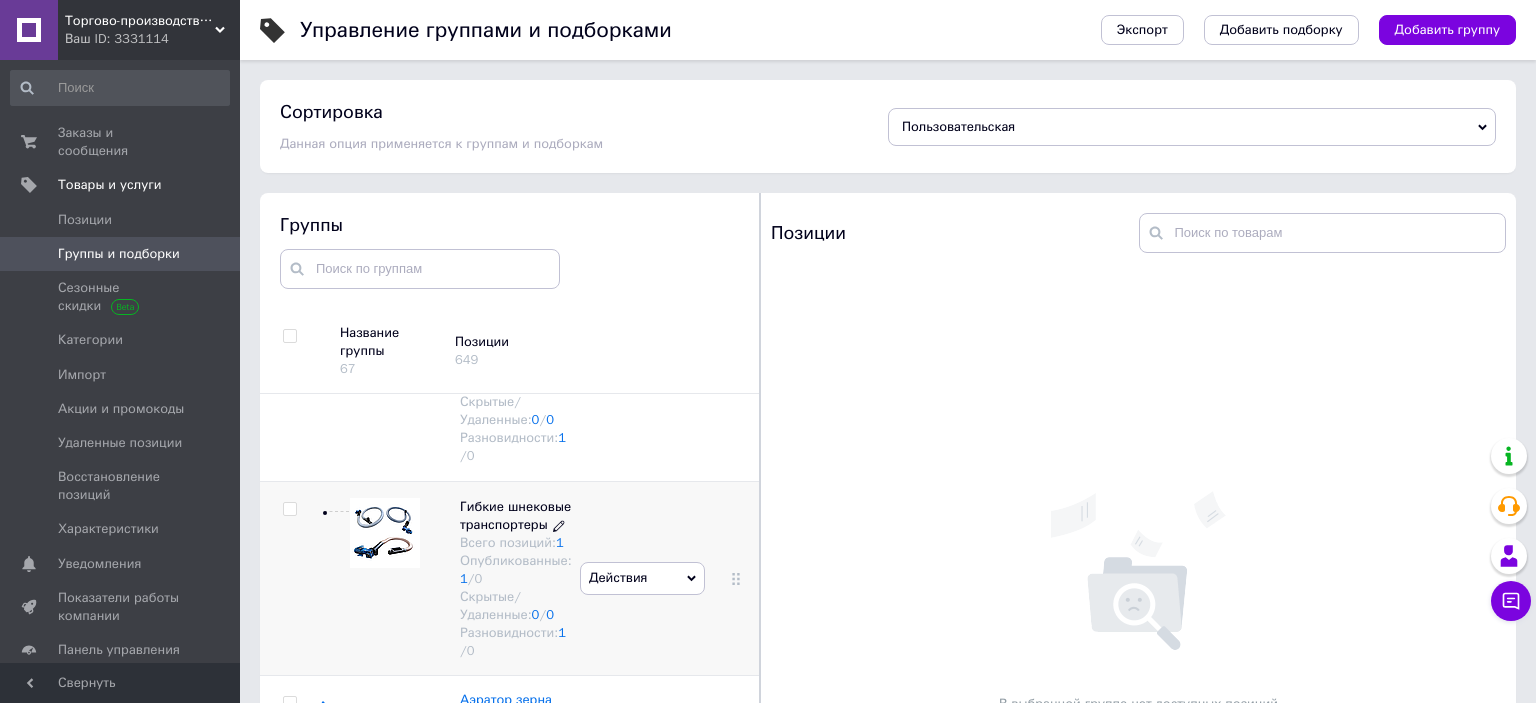 click 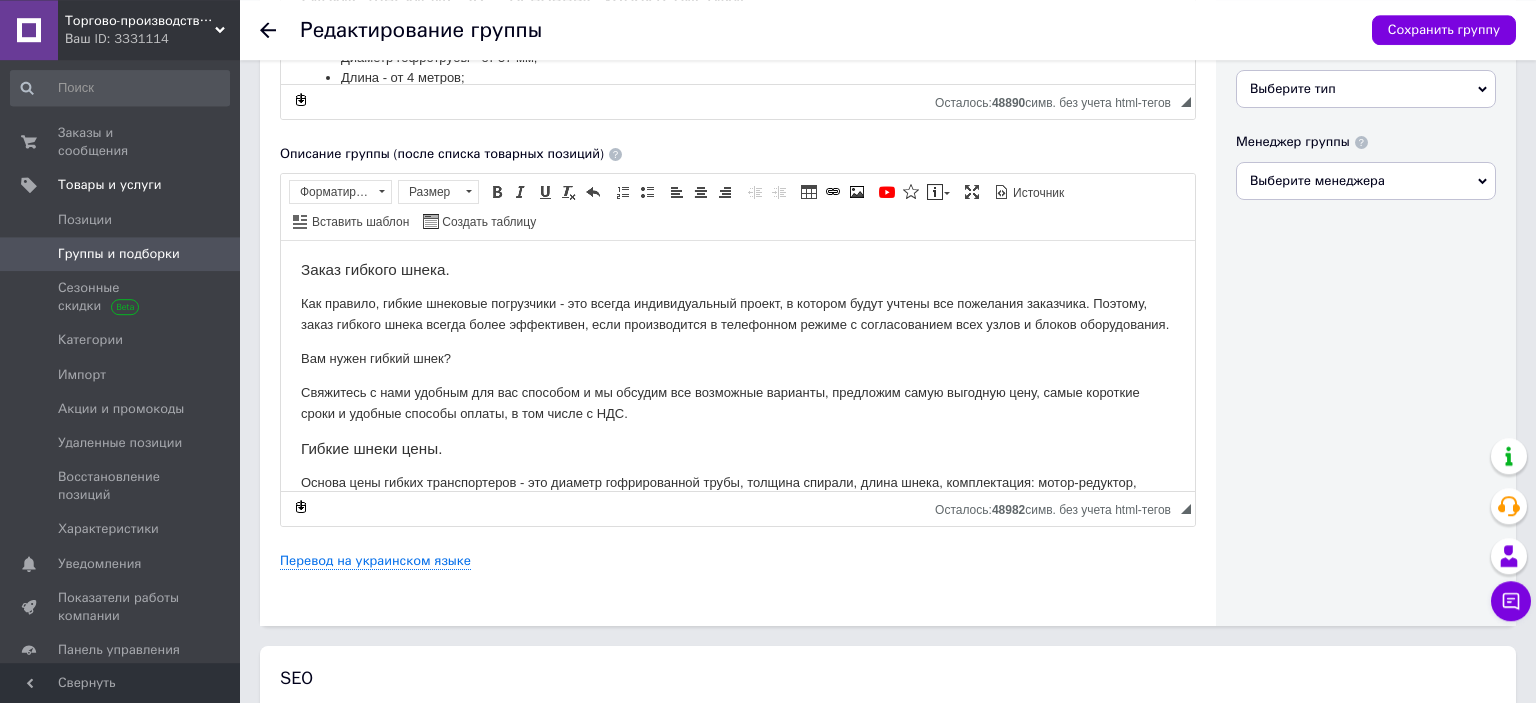 scroll, scrollTop: 633, scrollLeft: 0, axis: vertical 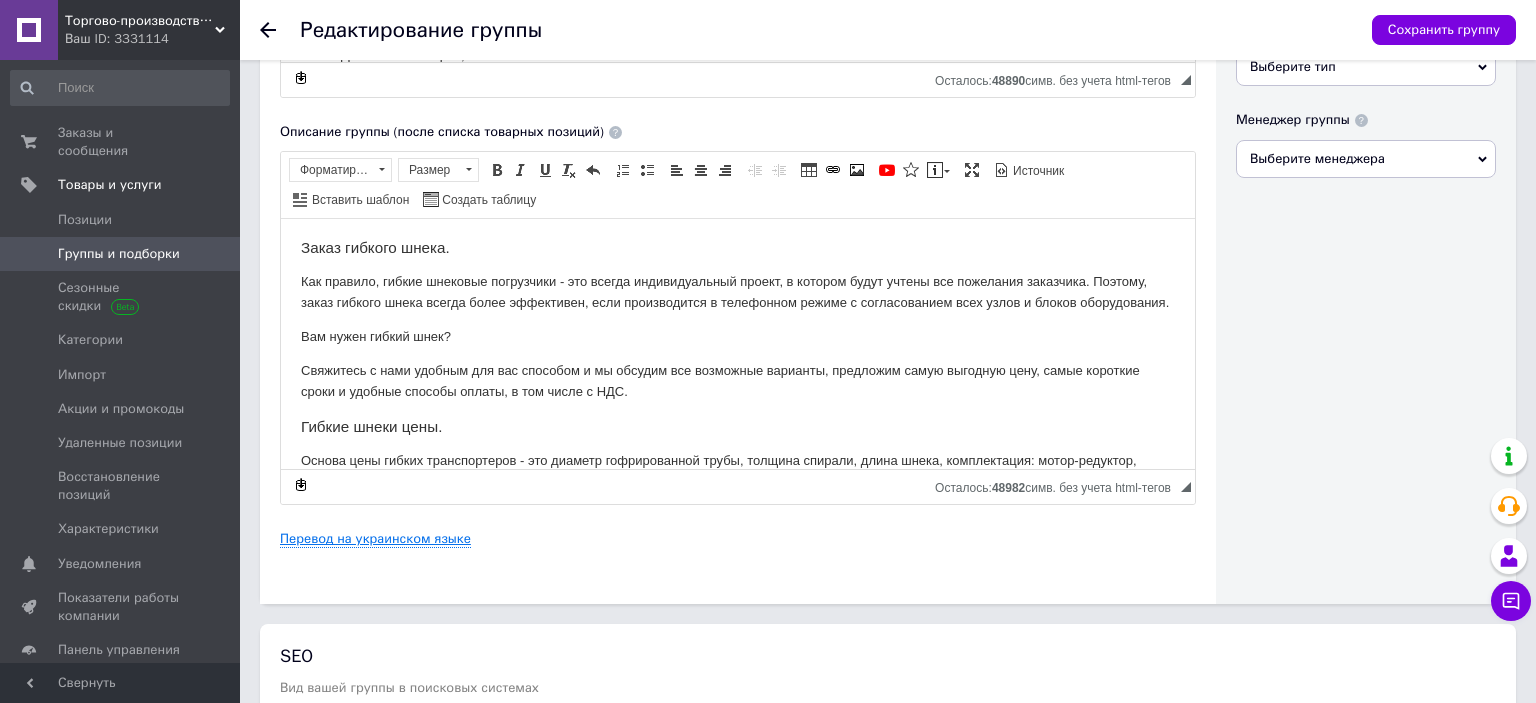 click on "Перевод на украинском языке" at bounding box center (375, 539) 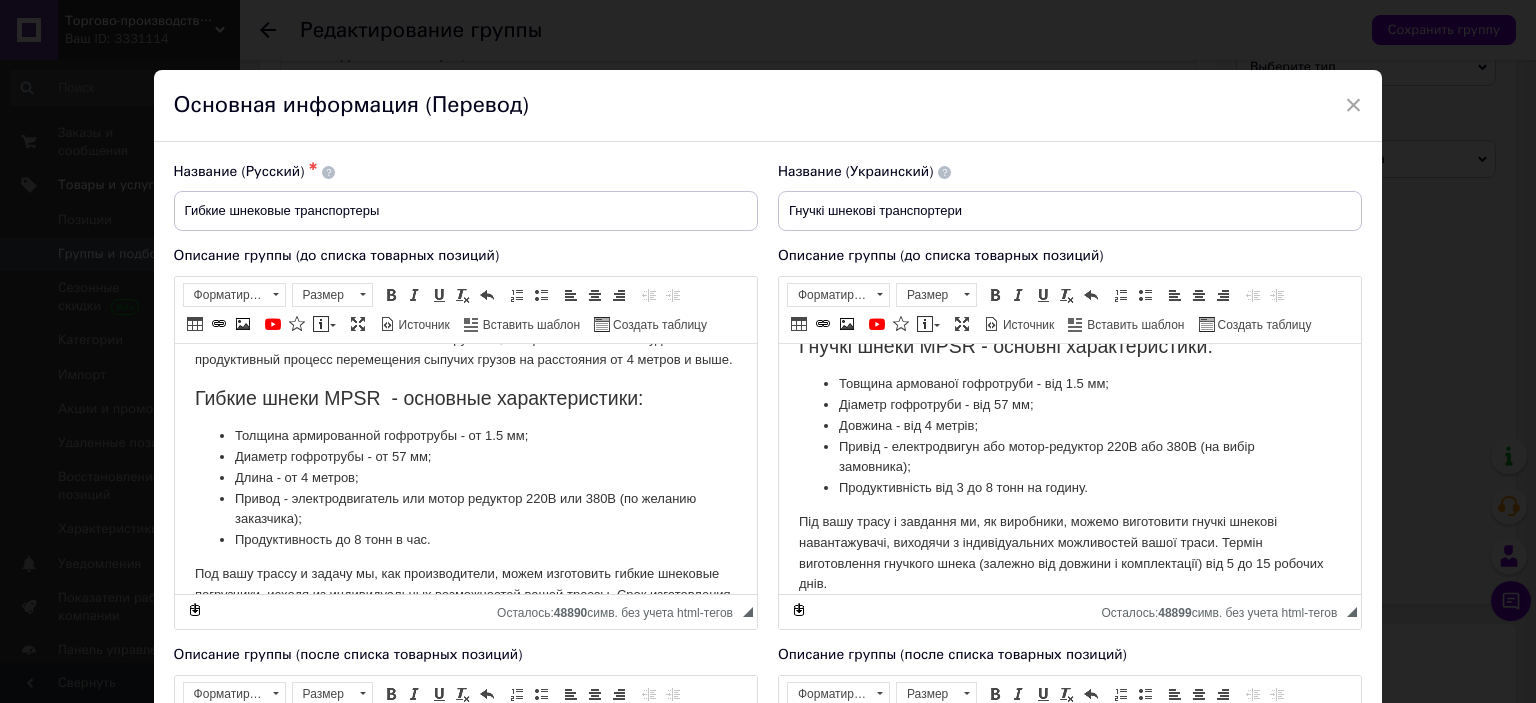 scroll, scrollTop: 204, scrollLeft: 0, axis: vertical 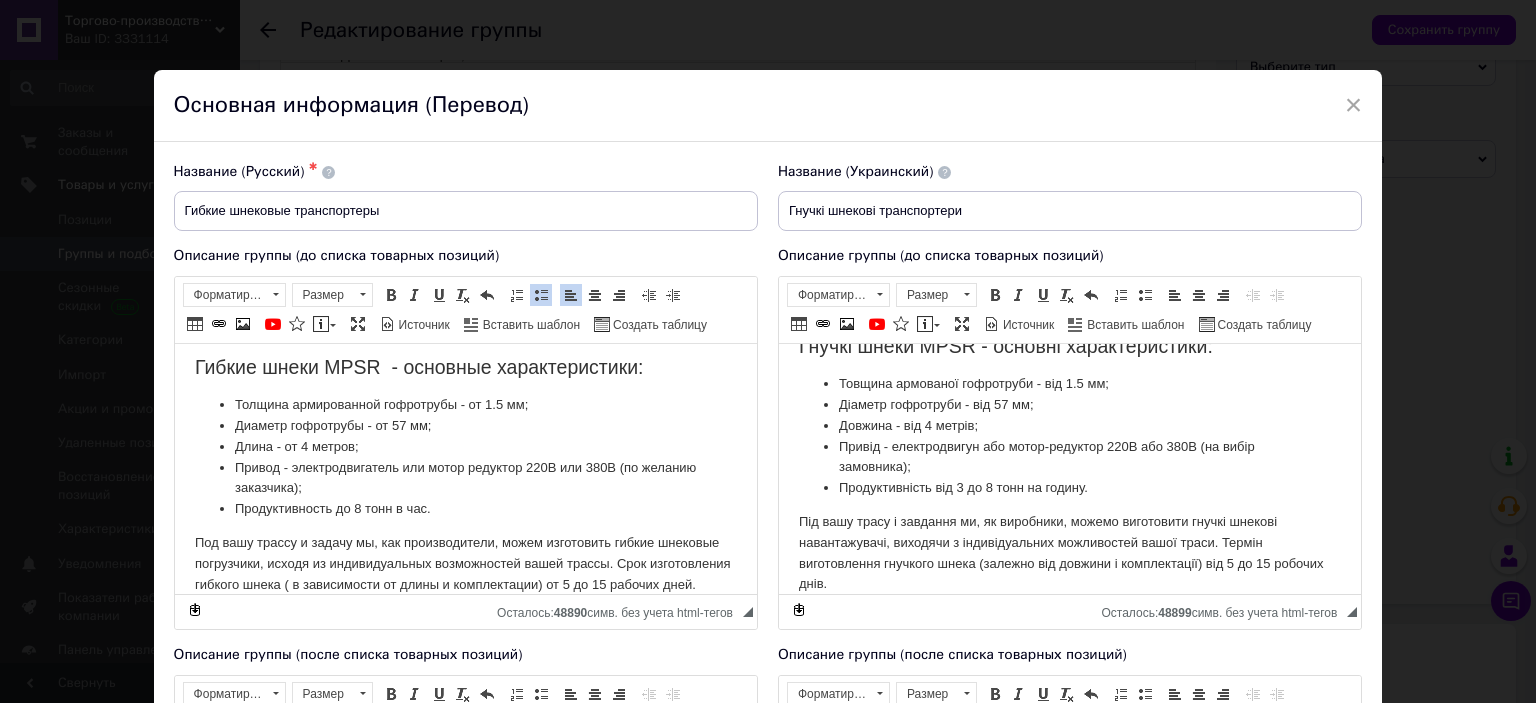 click on "Длина - от 4 метров;" at bounding box center (465, 446) 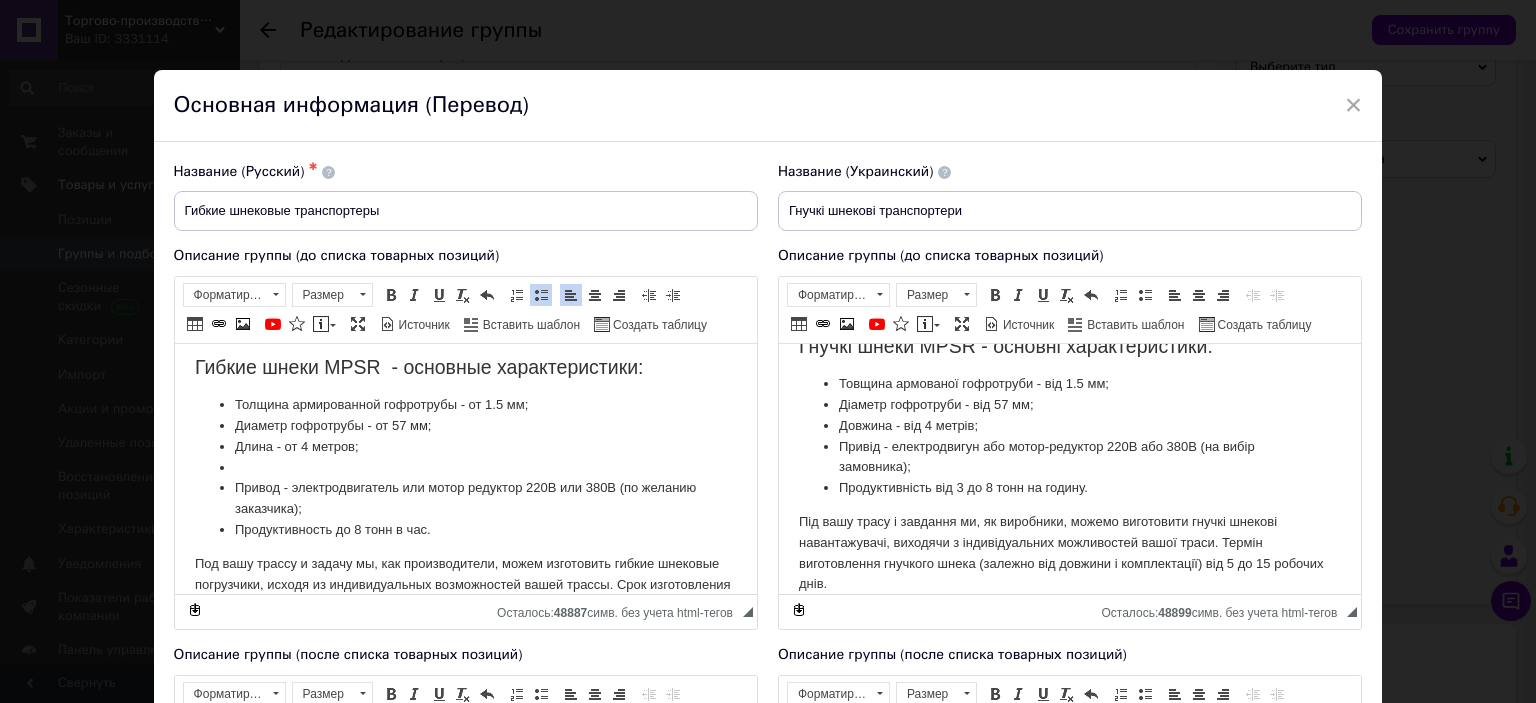 type 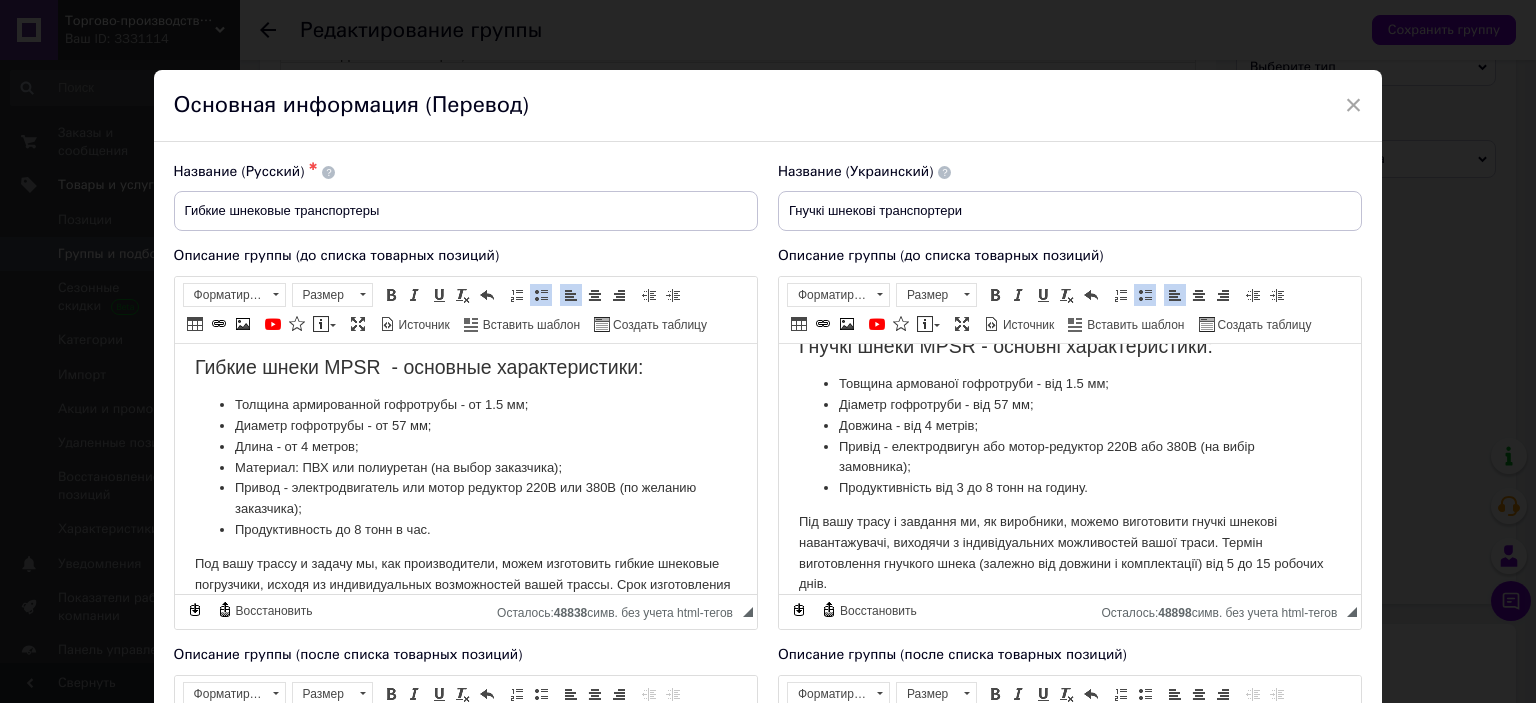 click on "Довжина - від 4 метрів;" at bounding box center (1069, 425) 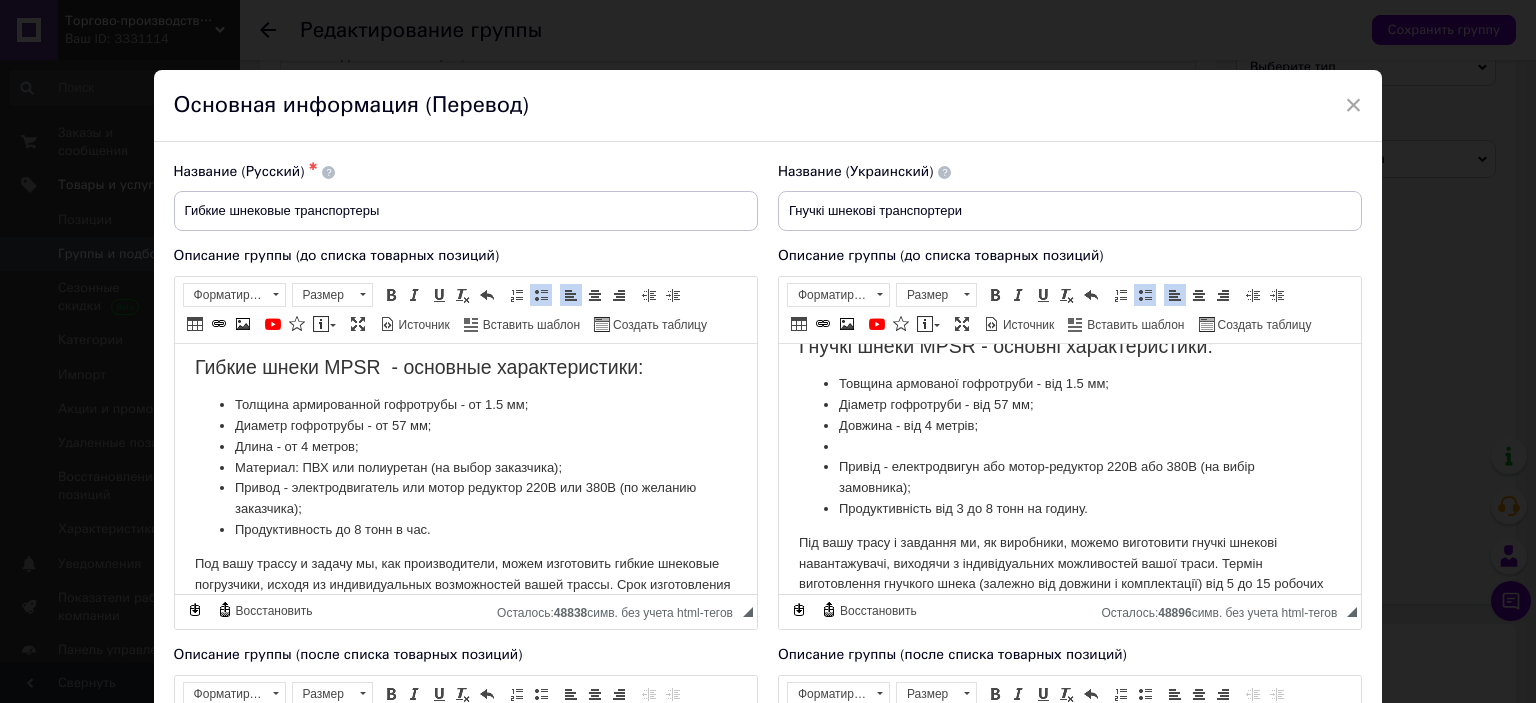 type 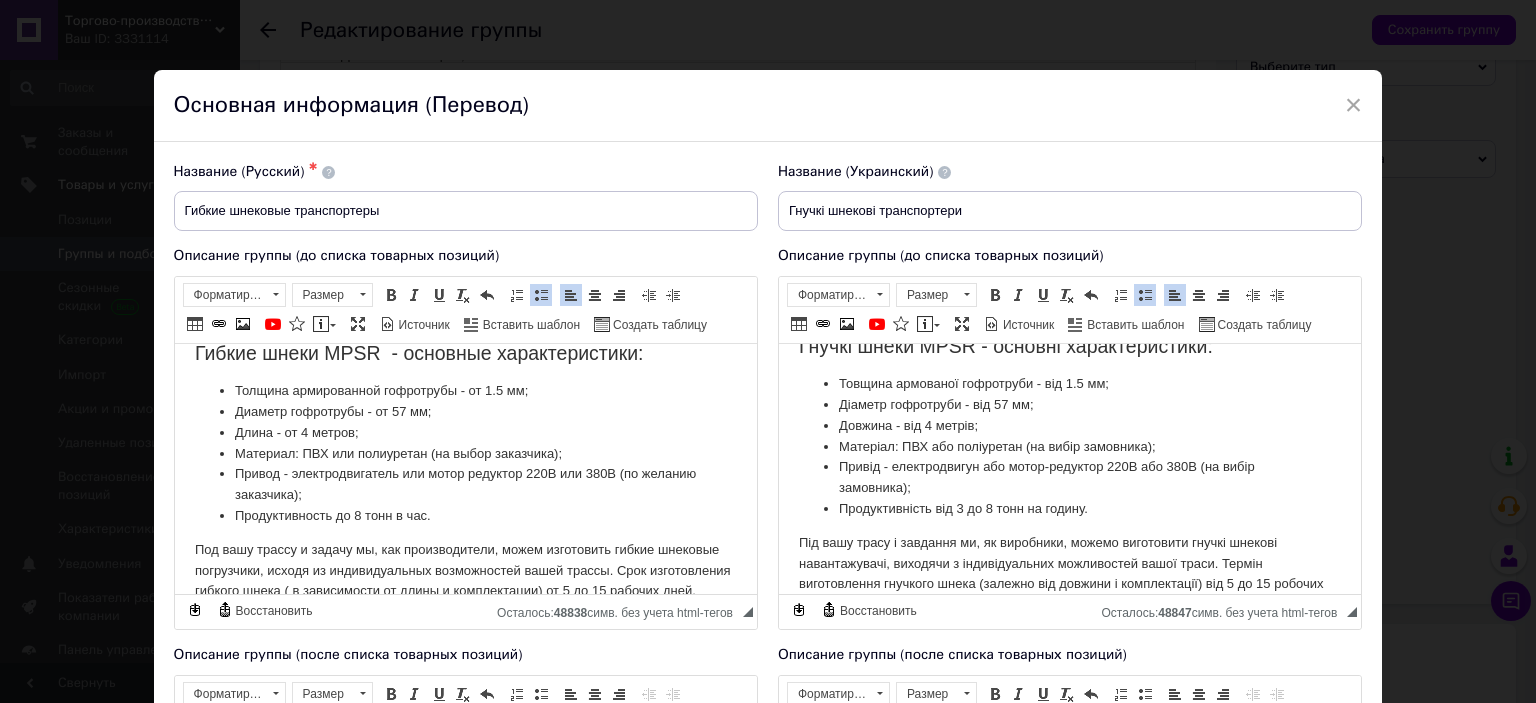 scroll, scrollTop: 225, scrollLeft: 0, axis: vertical 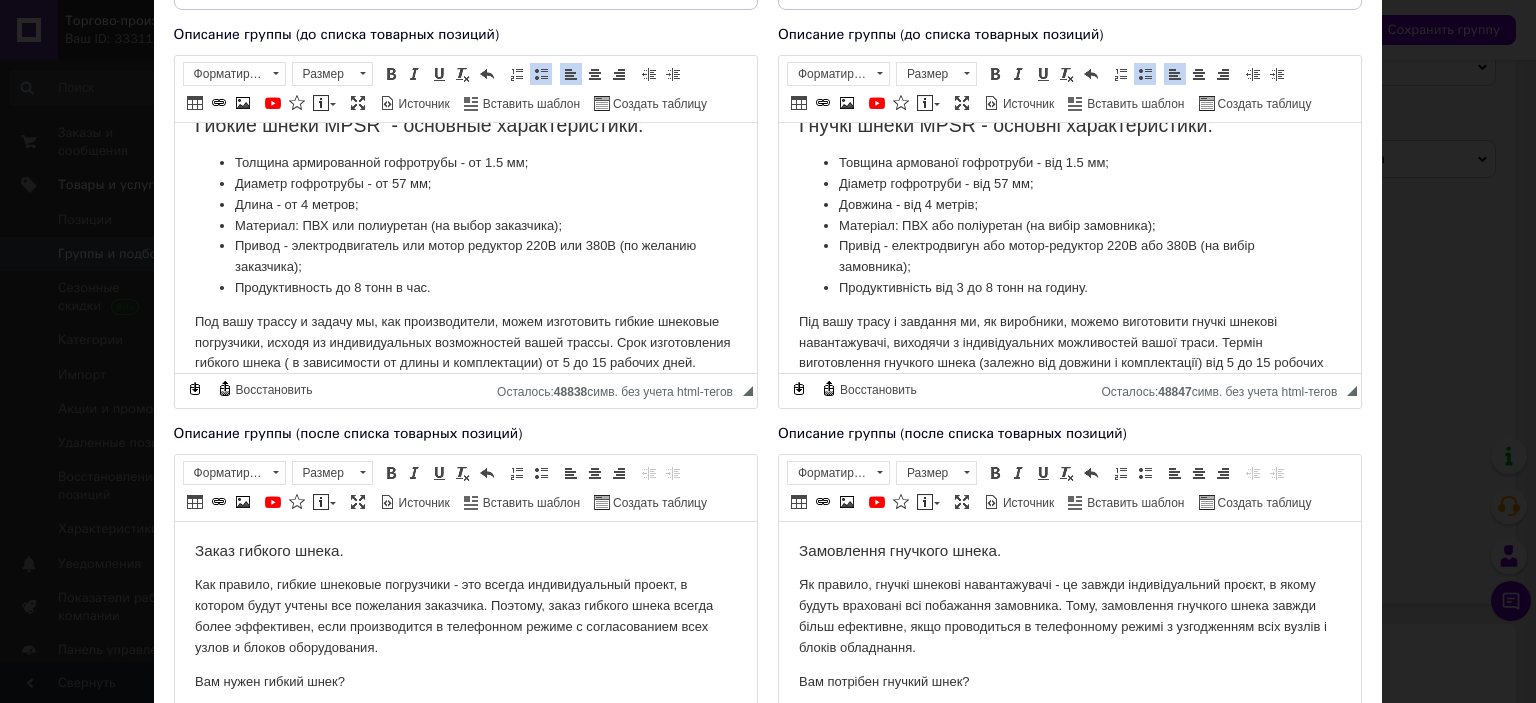 click on "Продуктивность до 8 тонн в час." at bounding box center (465, 287) 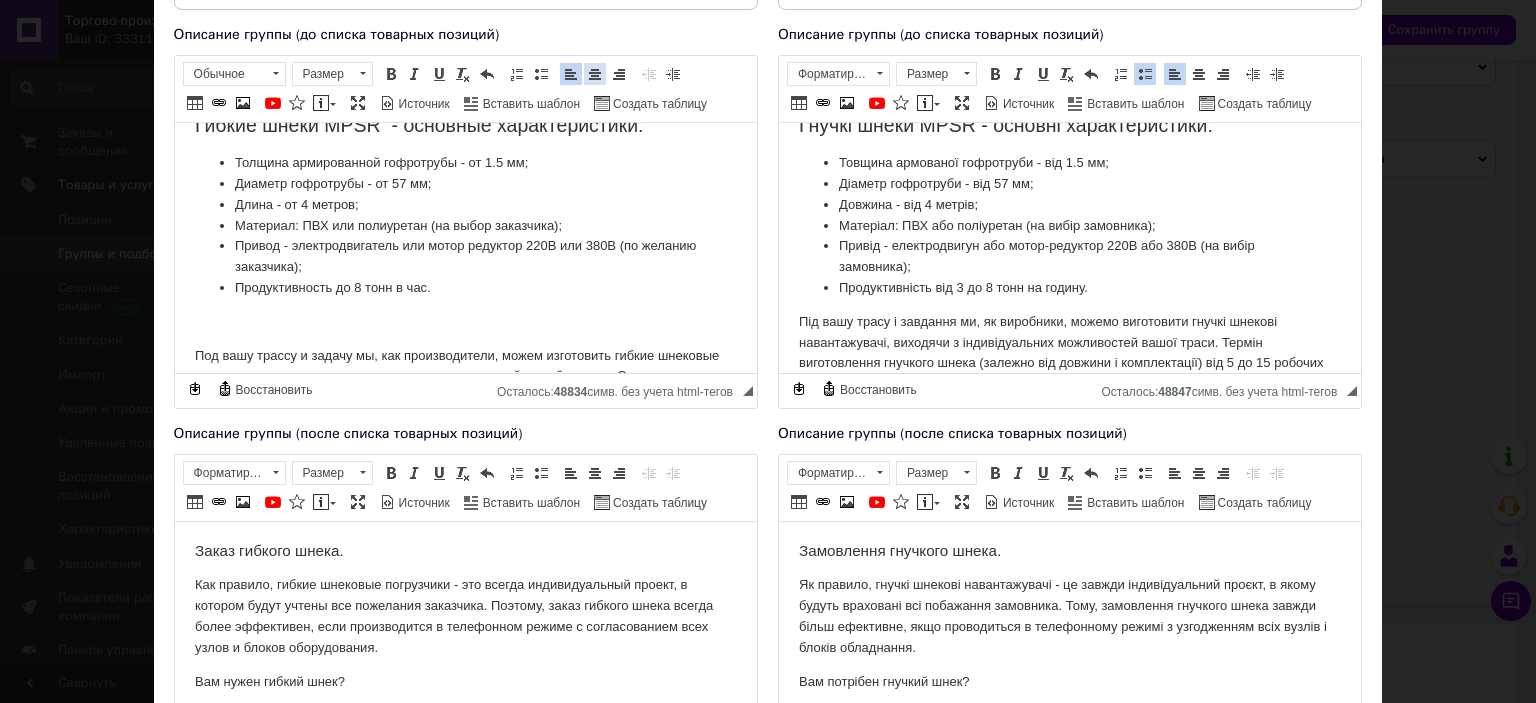 click at bounding box center [595, 74] 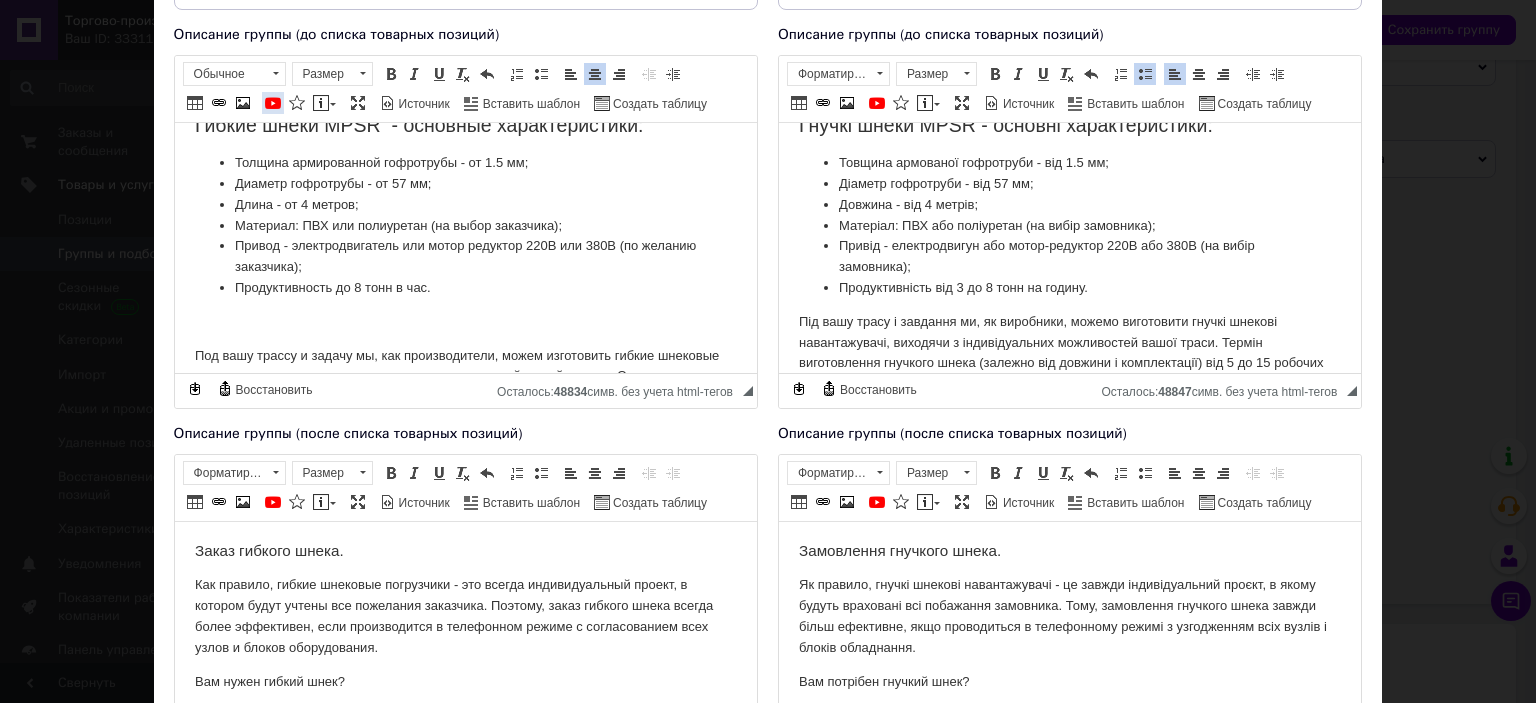 click at bounding box center (273, 103) 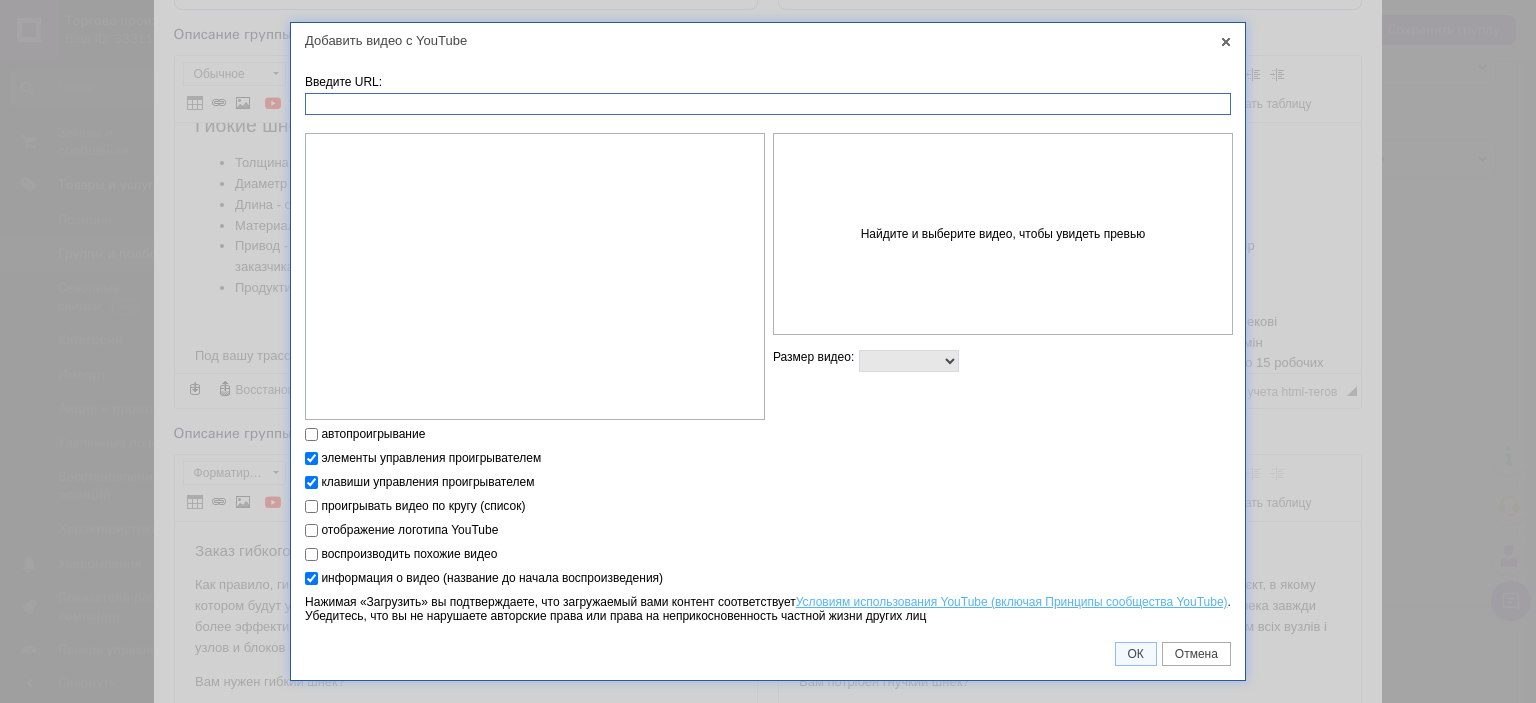 paste on "[URL][DOMAIN_NAME]" 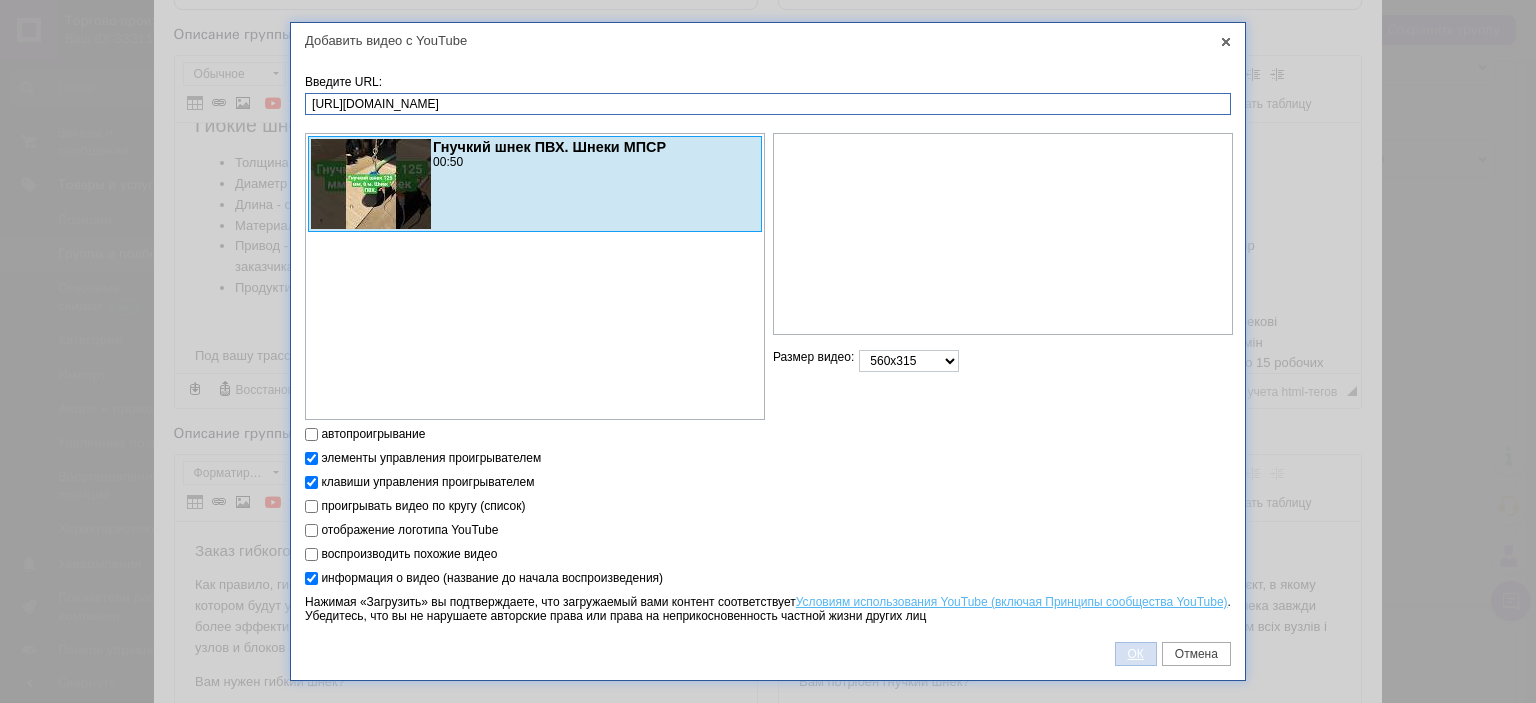 type on "[URL][DOMAIN_NAME]" 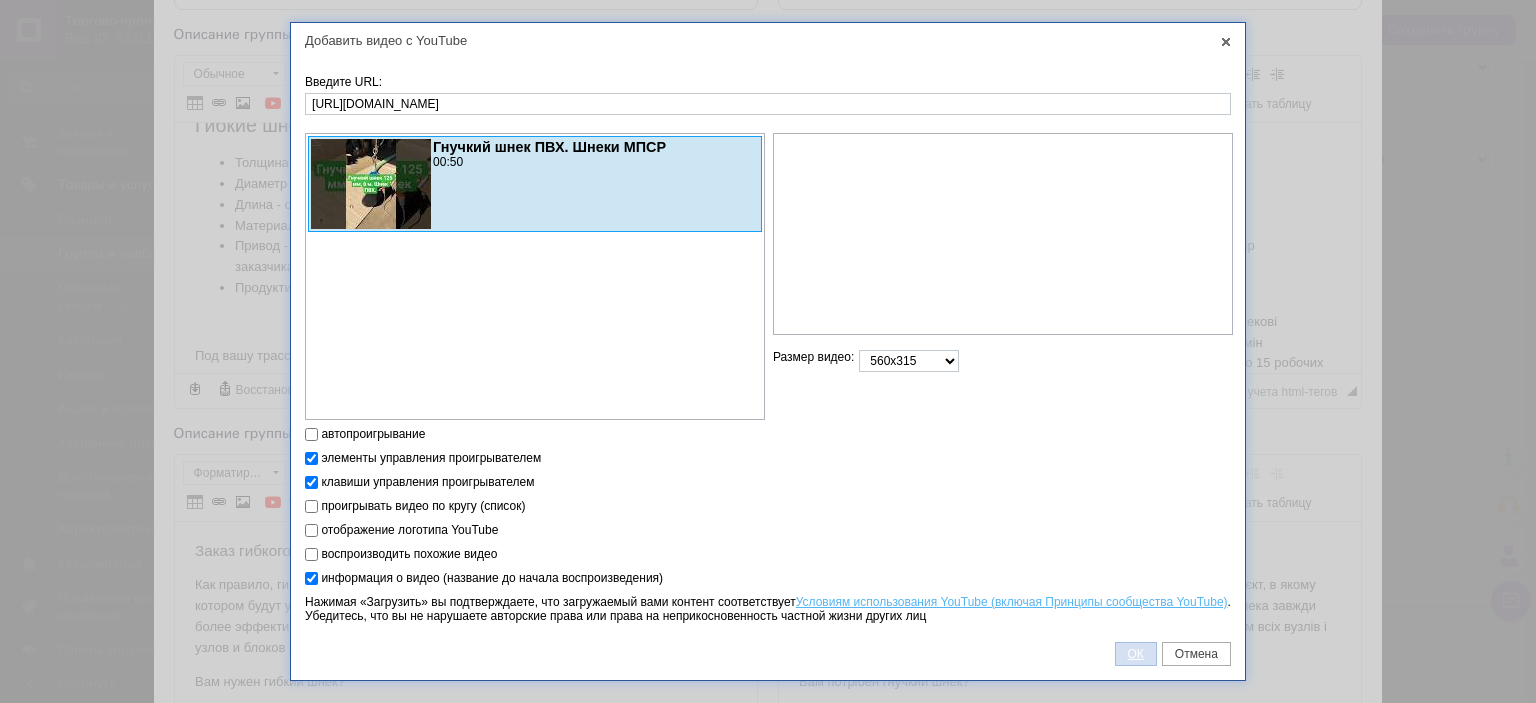 click on "ОК" at bounding box center [1136, 654] 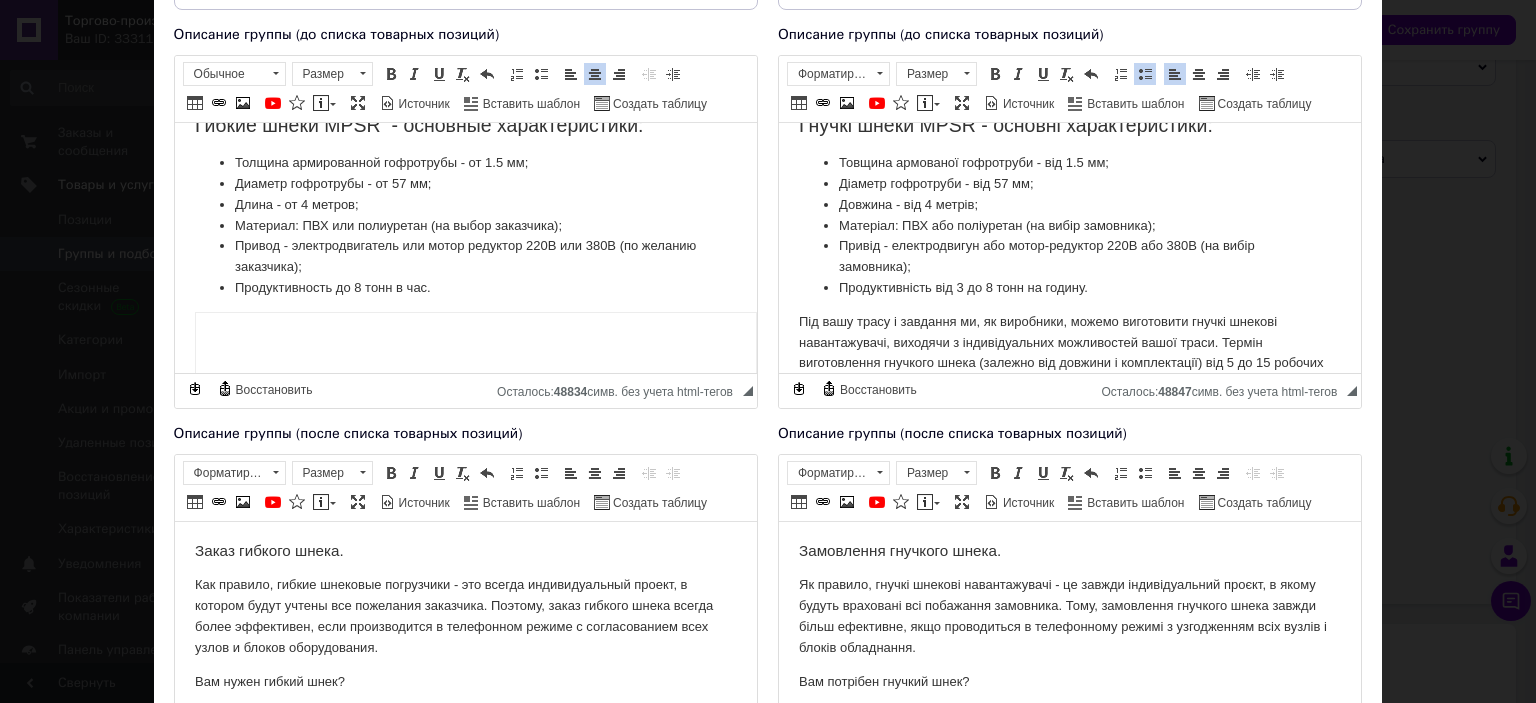 scroll, scrollTop: 503, scrollLeft: 0, axis: vertical 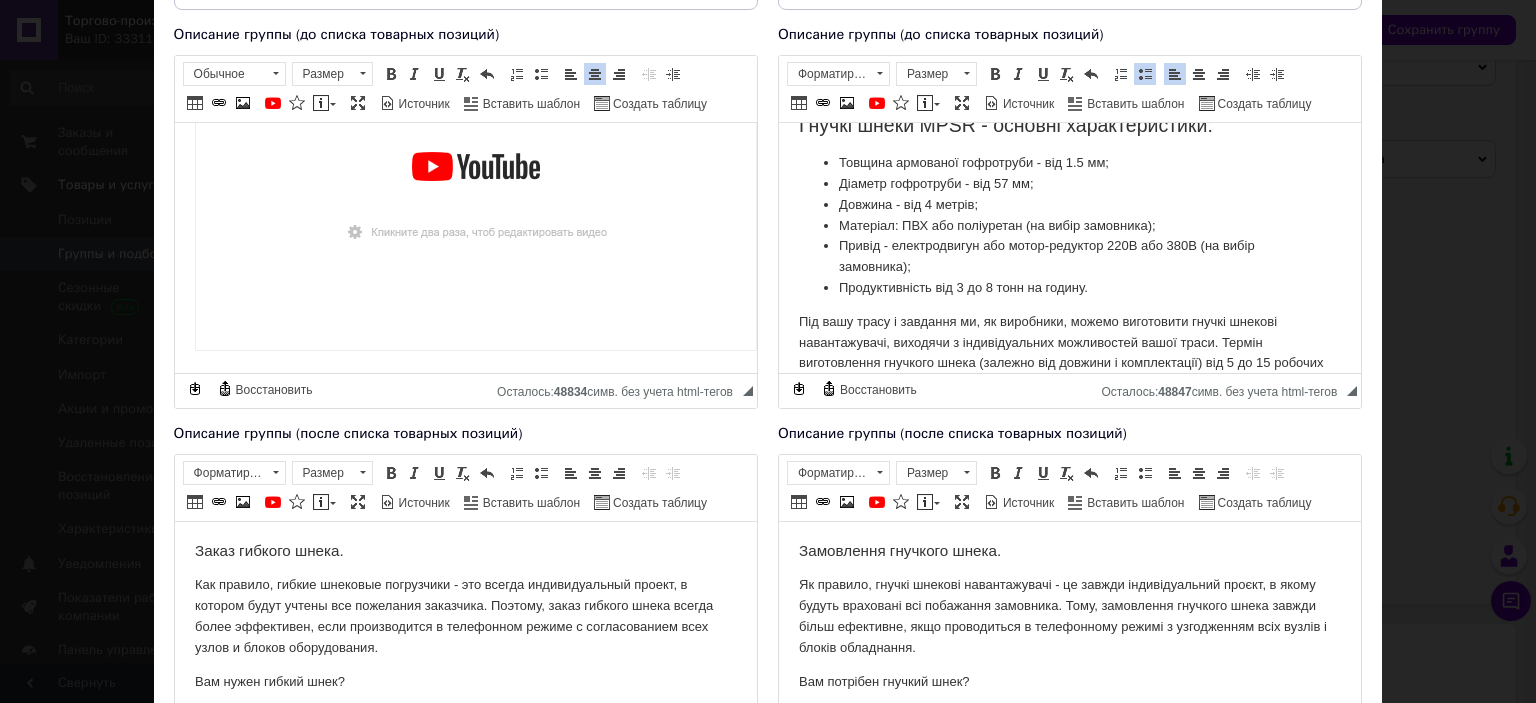 click on "Продуктивність від 3 до 8 тонн на годину." at bounding box center [1069, 287] 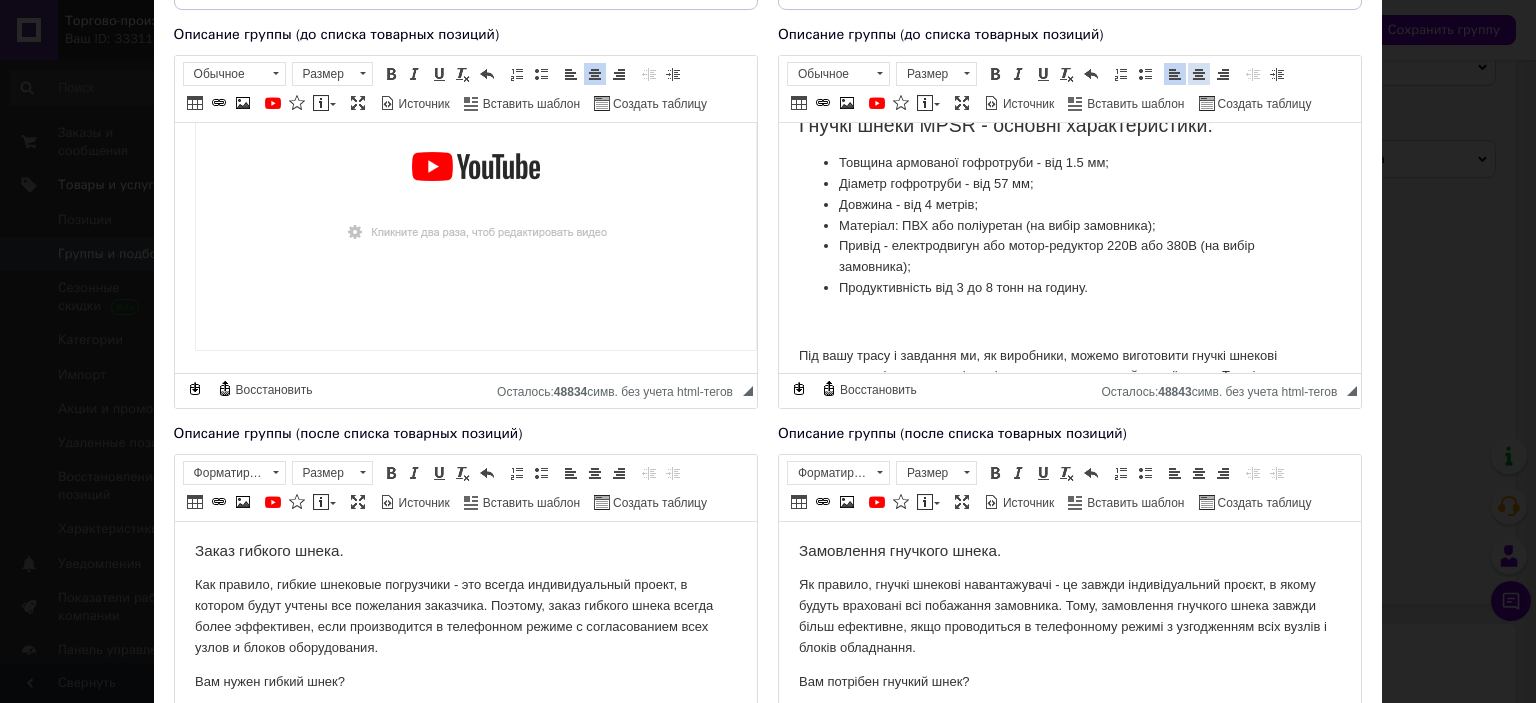 click at bounding box center [1199, 74] 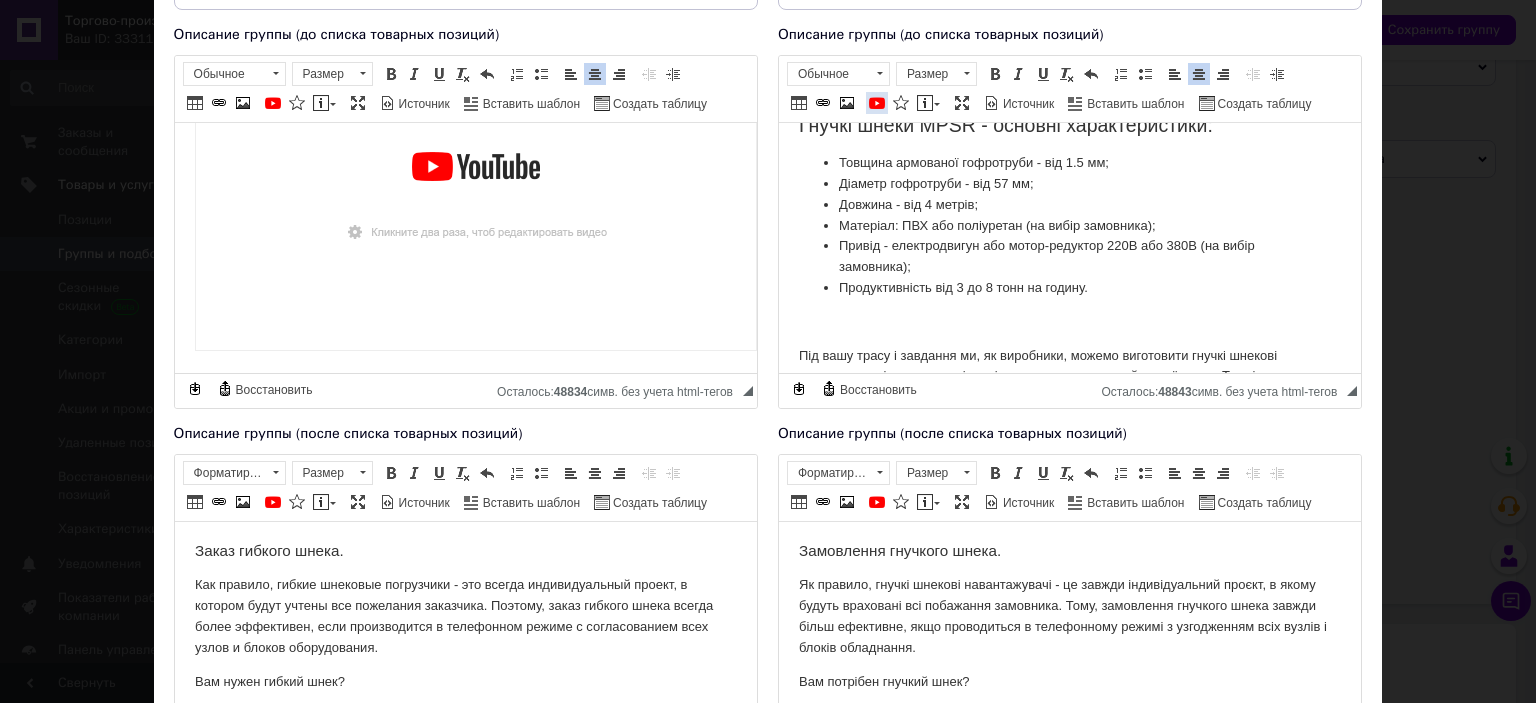 click at bounding box center (877, 103) 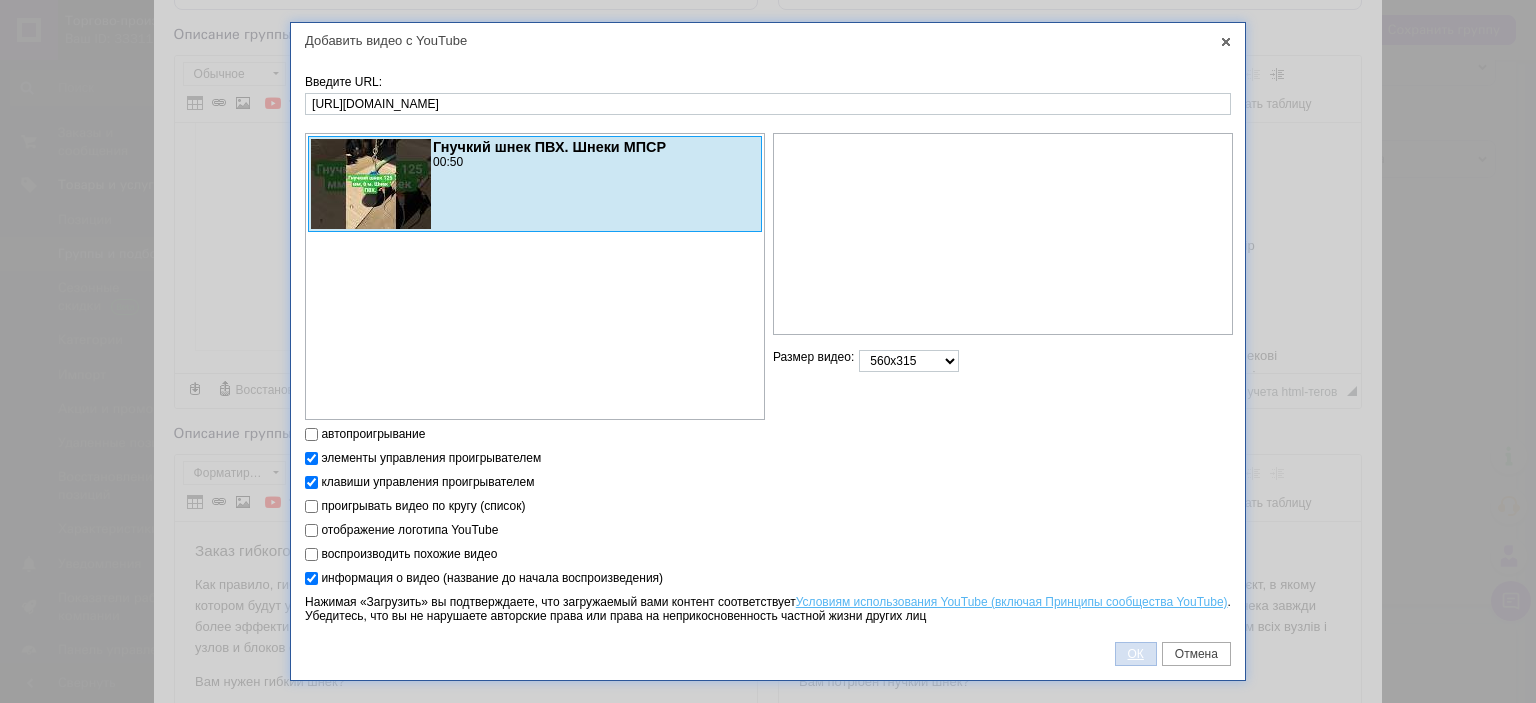 type on "[URL][DOMAIN_NAME]" 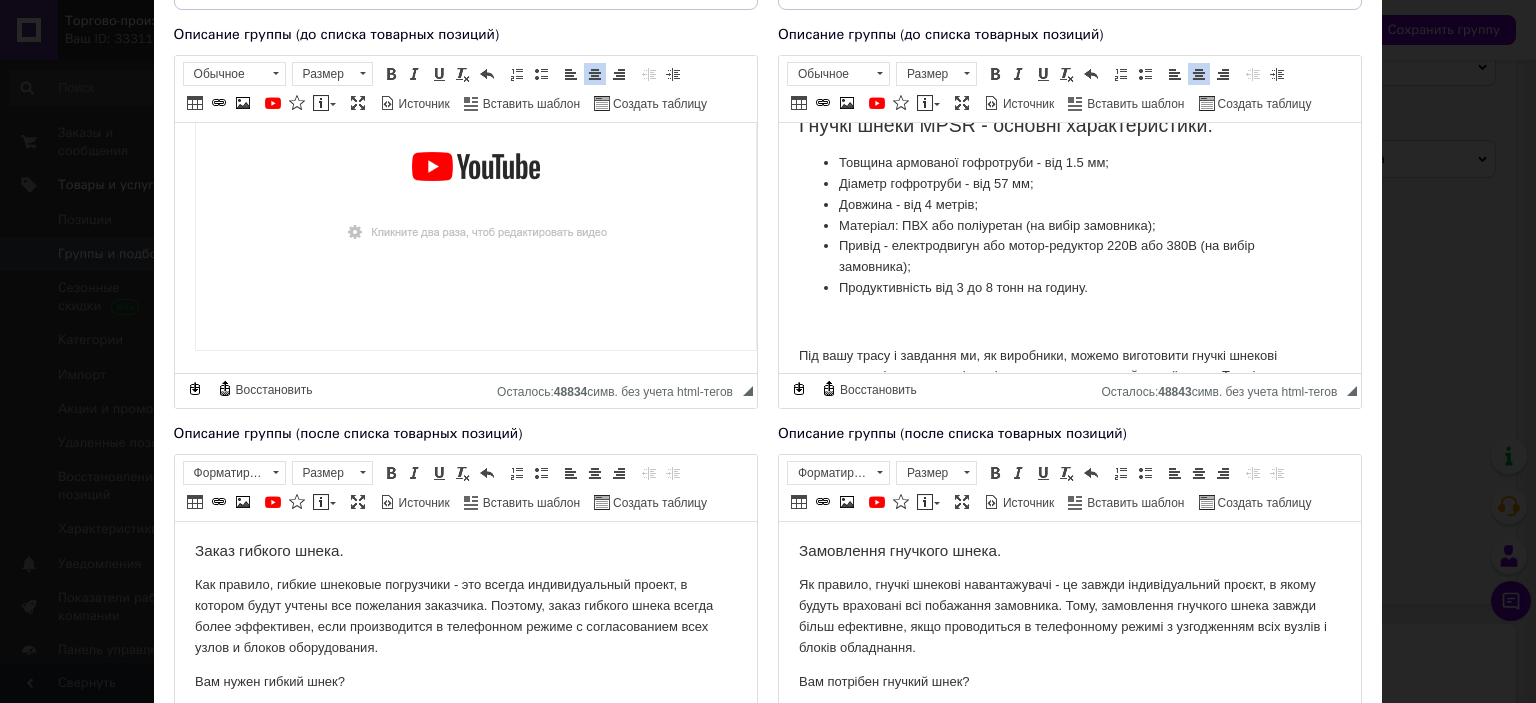 scroll, scrollTop: 503, scrollLeft: 0, axis: vertical 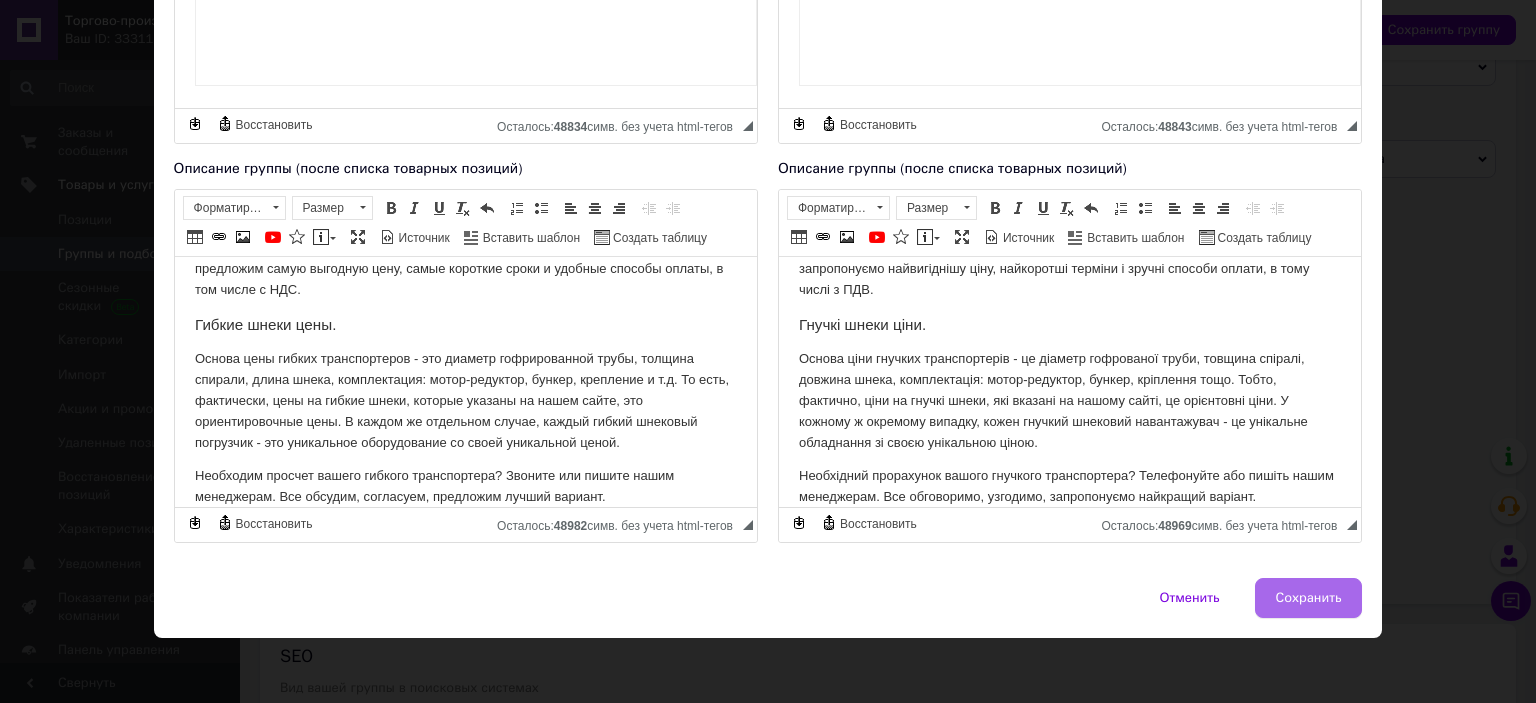 click on "Сохранить" at bounding box center [1309, 598] 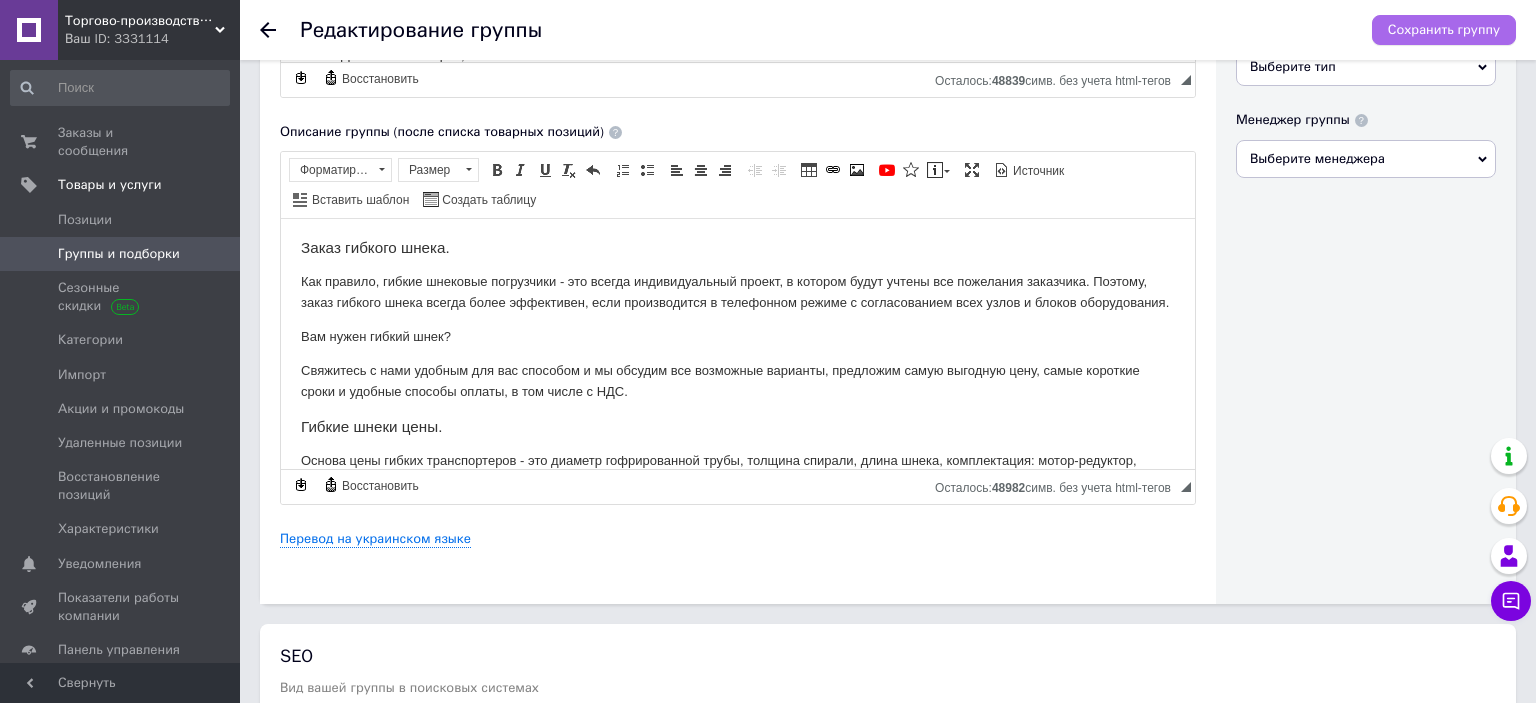 click on "Сохранить группу" at bounding box center [1444, 30] 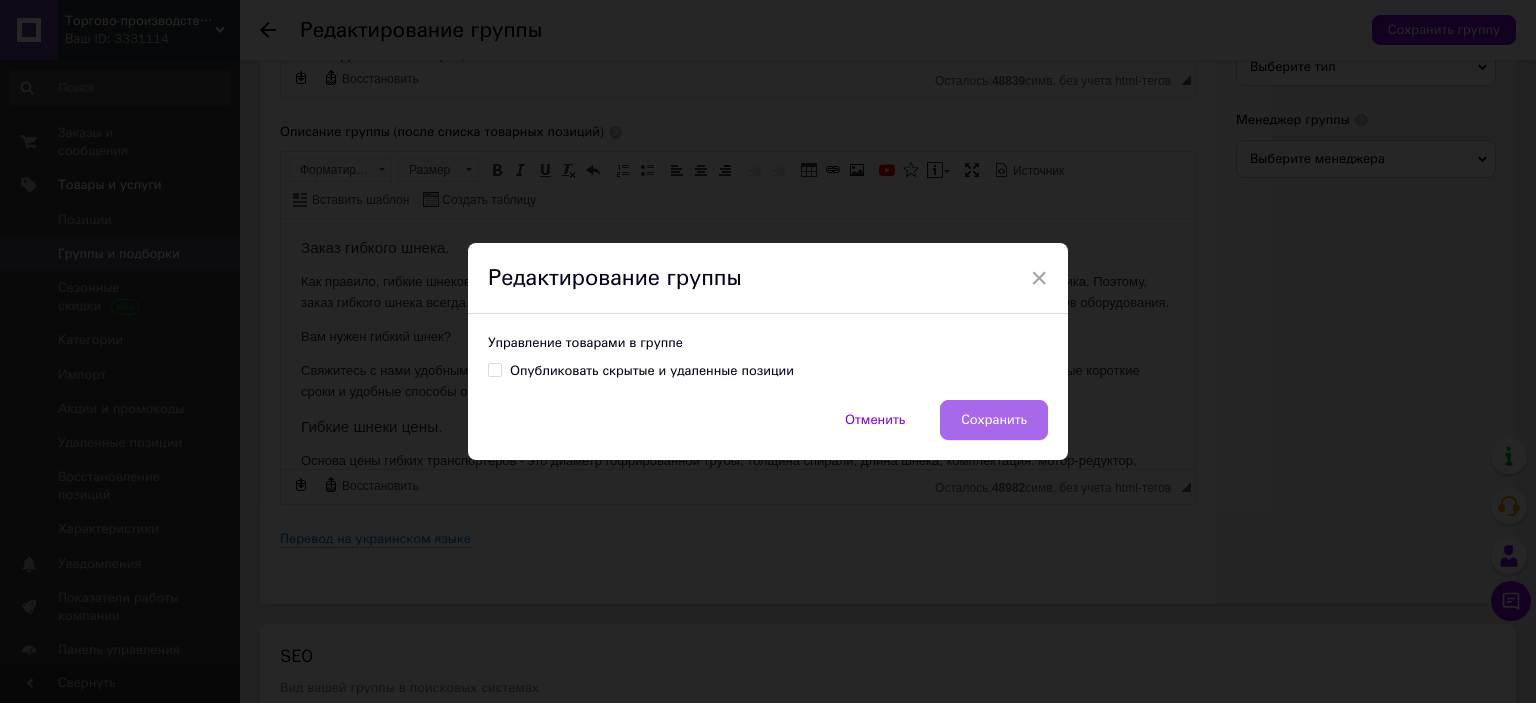 click on "Сохранить" at bounding box center (994, 420) 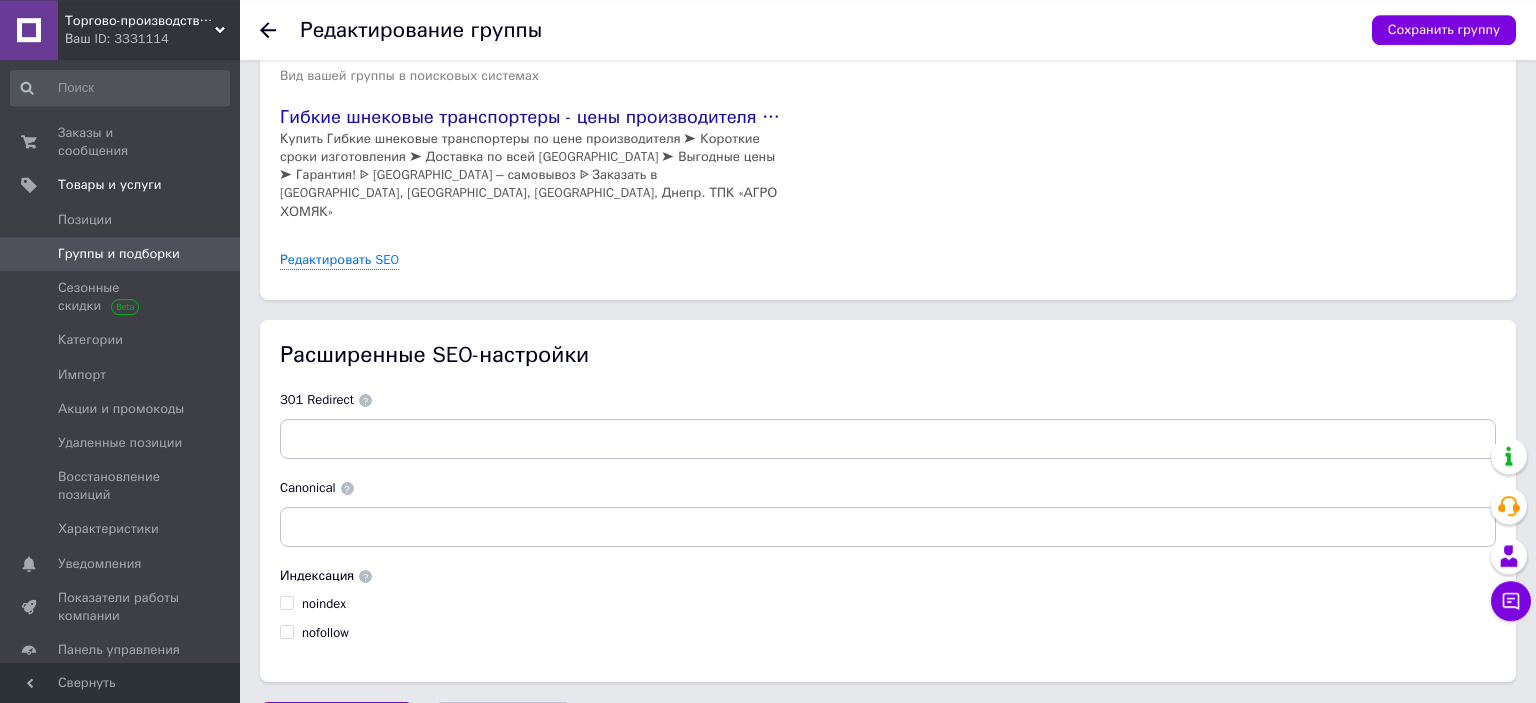 scroll, scrollTop: 1267, scrollLeft: 0, axis: vertical 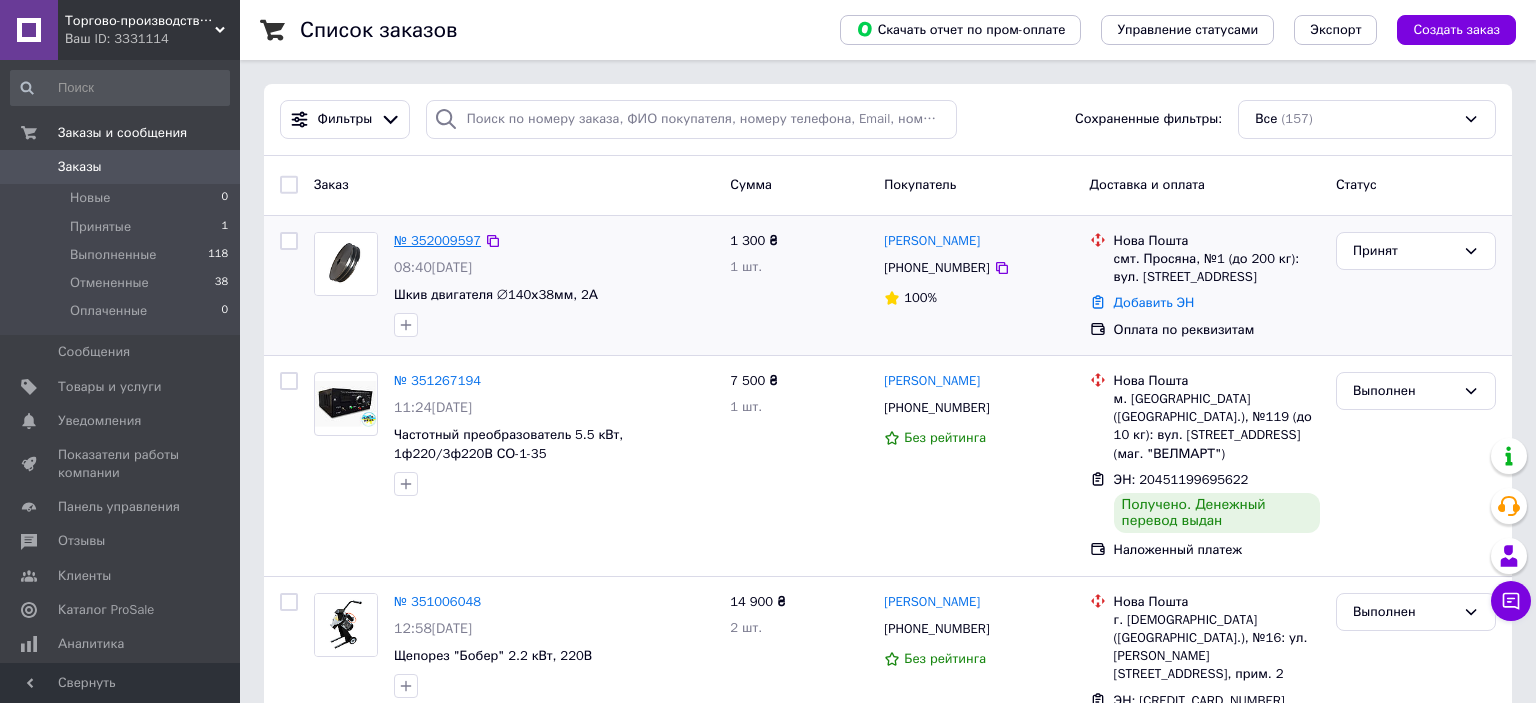 click on "№ 352009597" at bounding box center (437, 240) 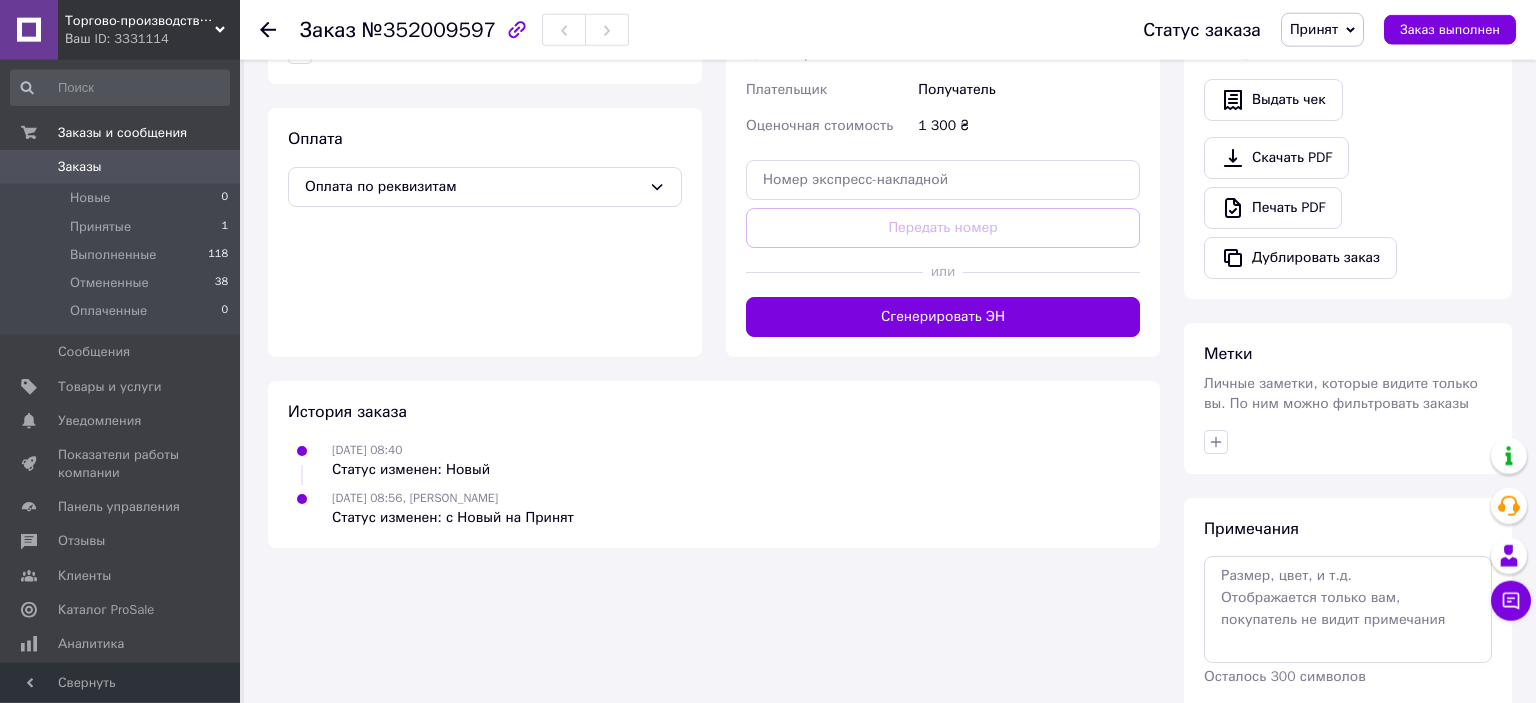 scroll, scrollTop: 611, scrollLeft: 0, axis: vertical 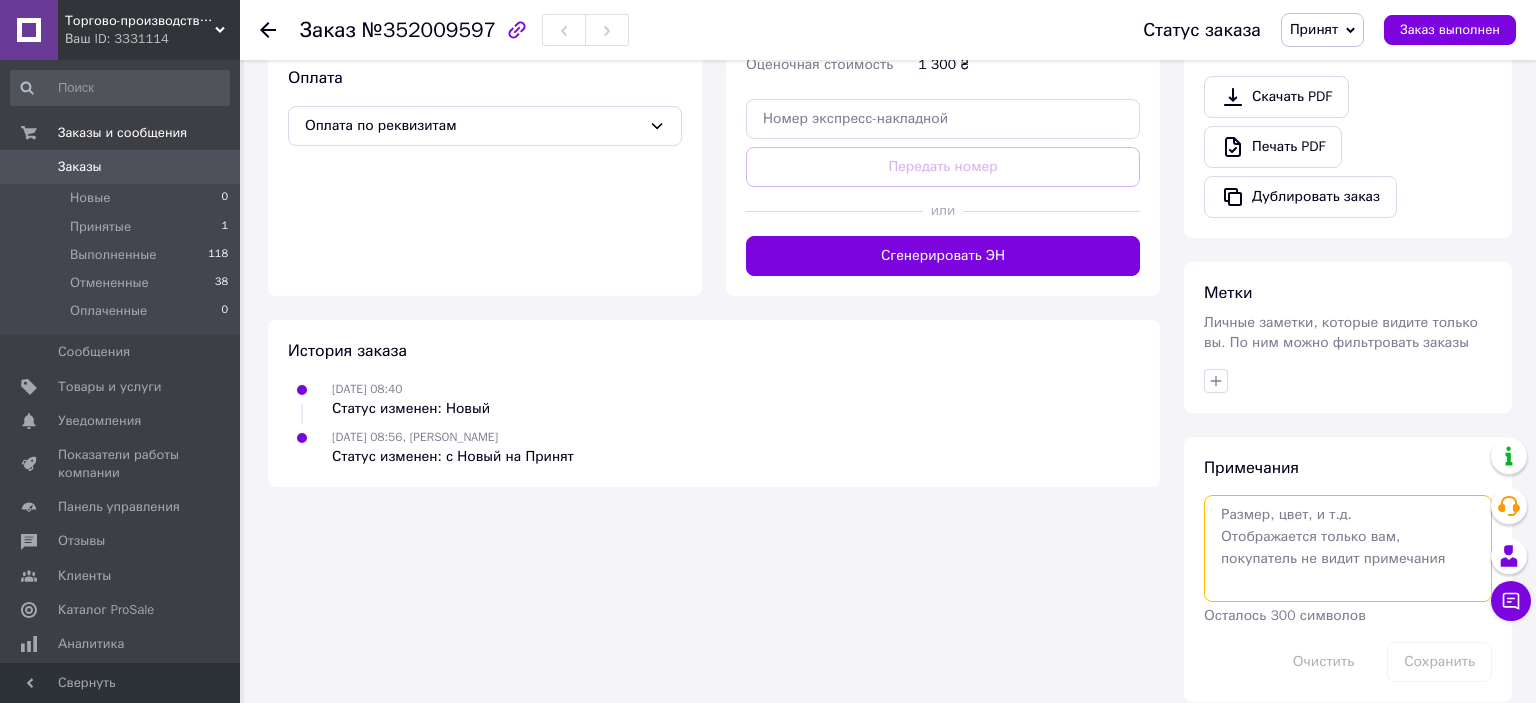 click at bounding box center (1348, 548) 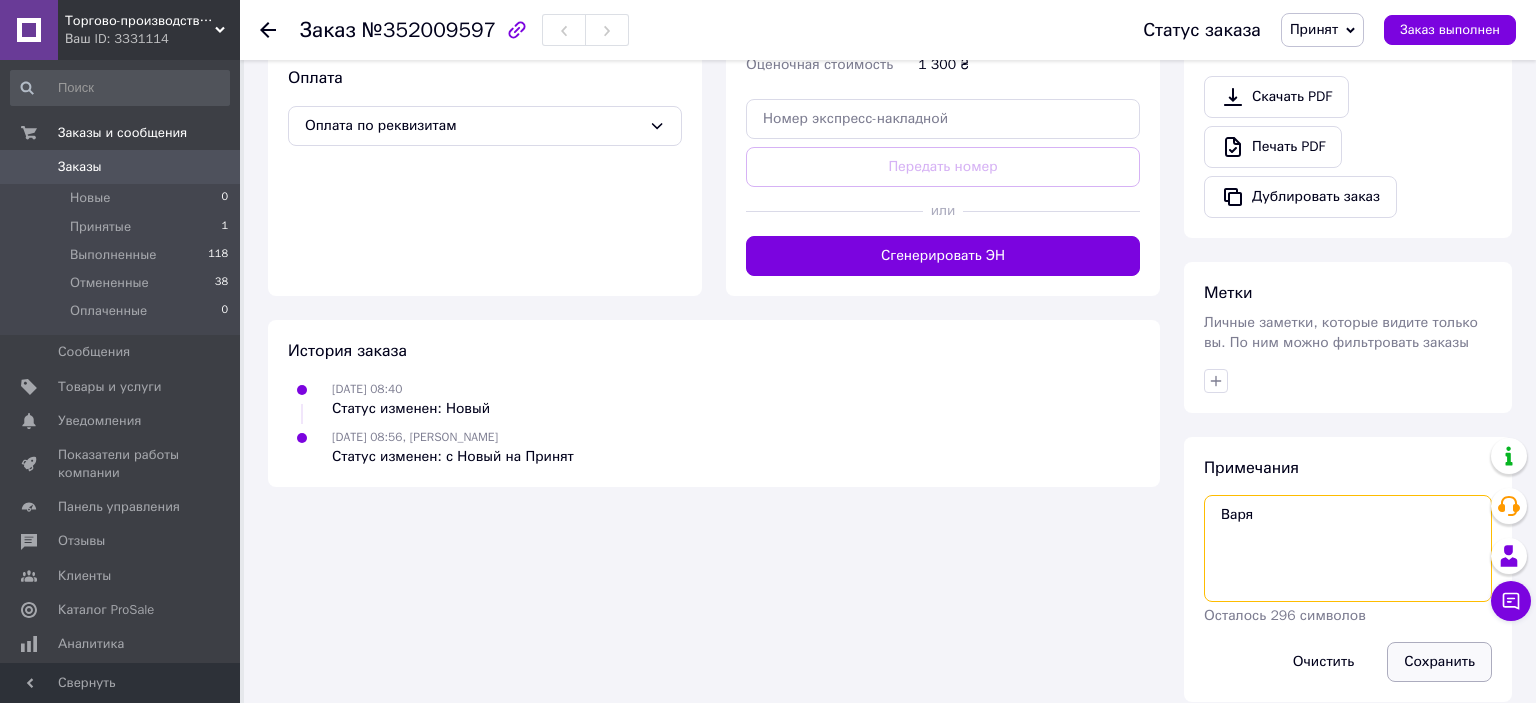 type on "Варя" 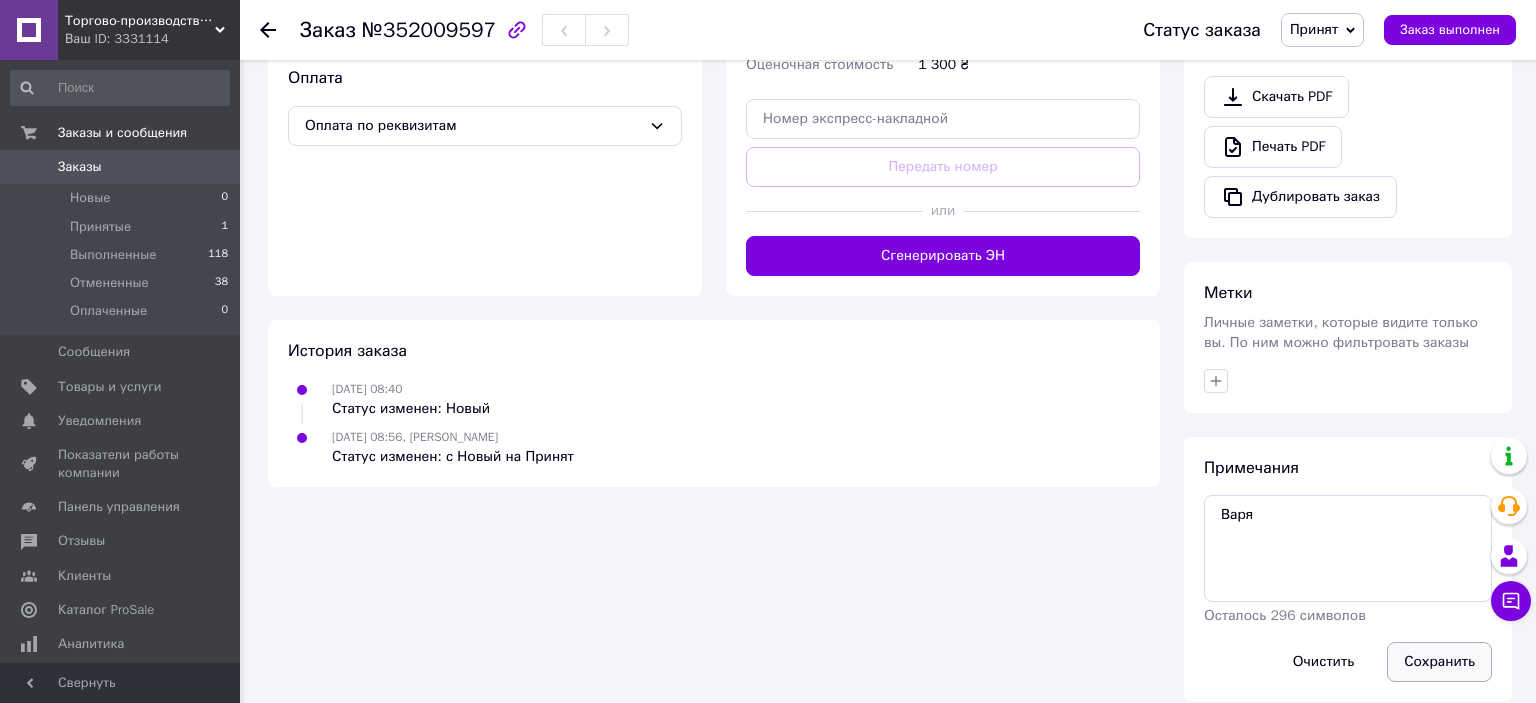 click on "Сохранить" at bounding box center [1439, 662] 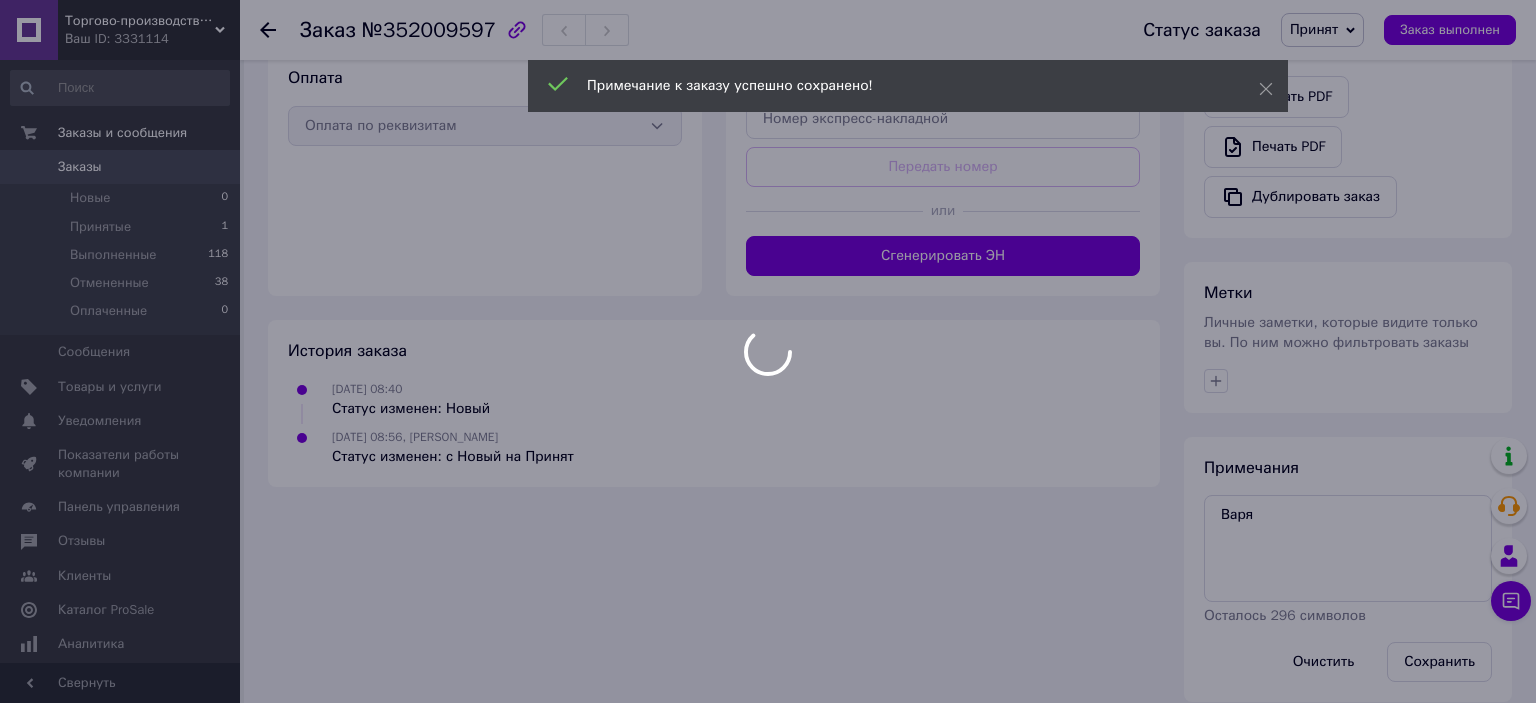 scroll, scrollTop: 575, scrollLeft: 0, axis: vertical 